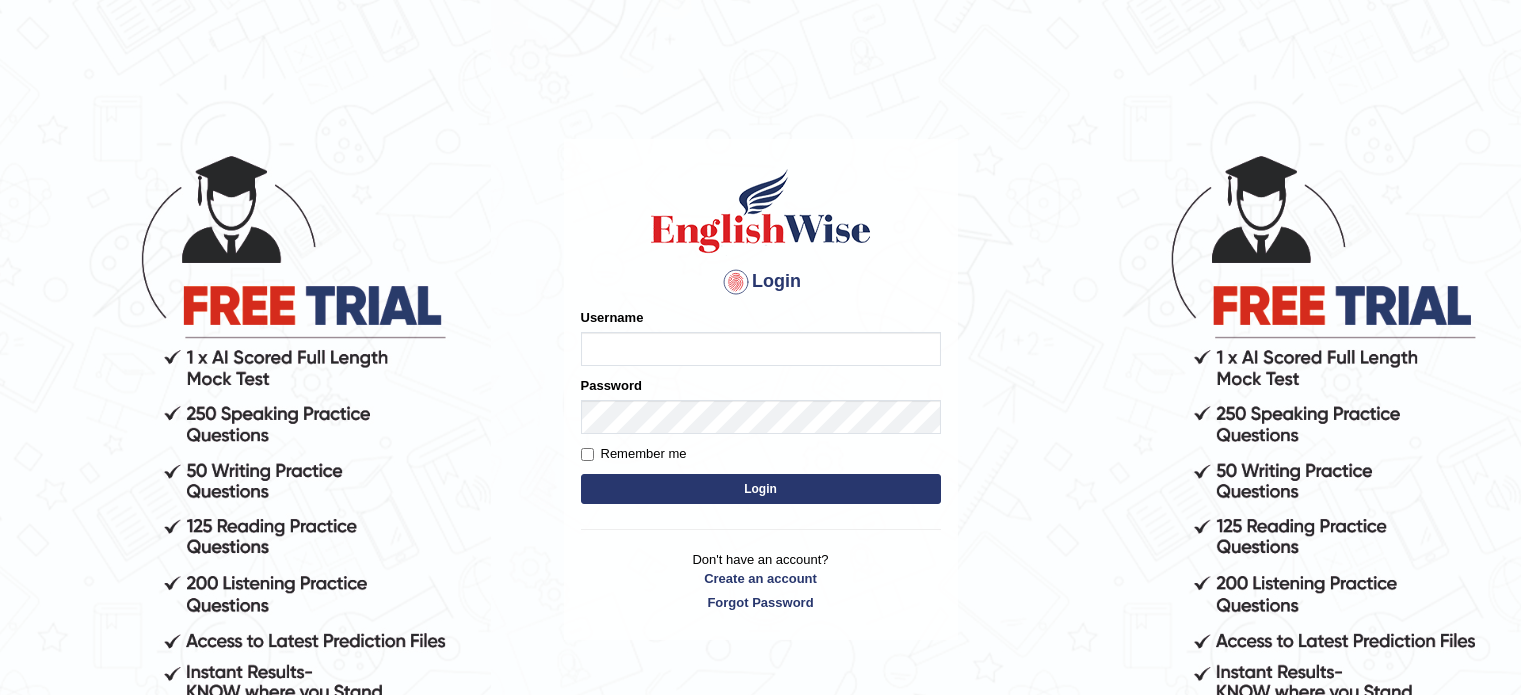 scroll, scrollTop: 0, scrollLeft: 0, axis: both 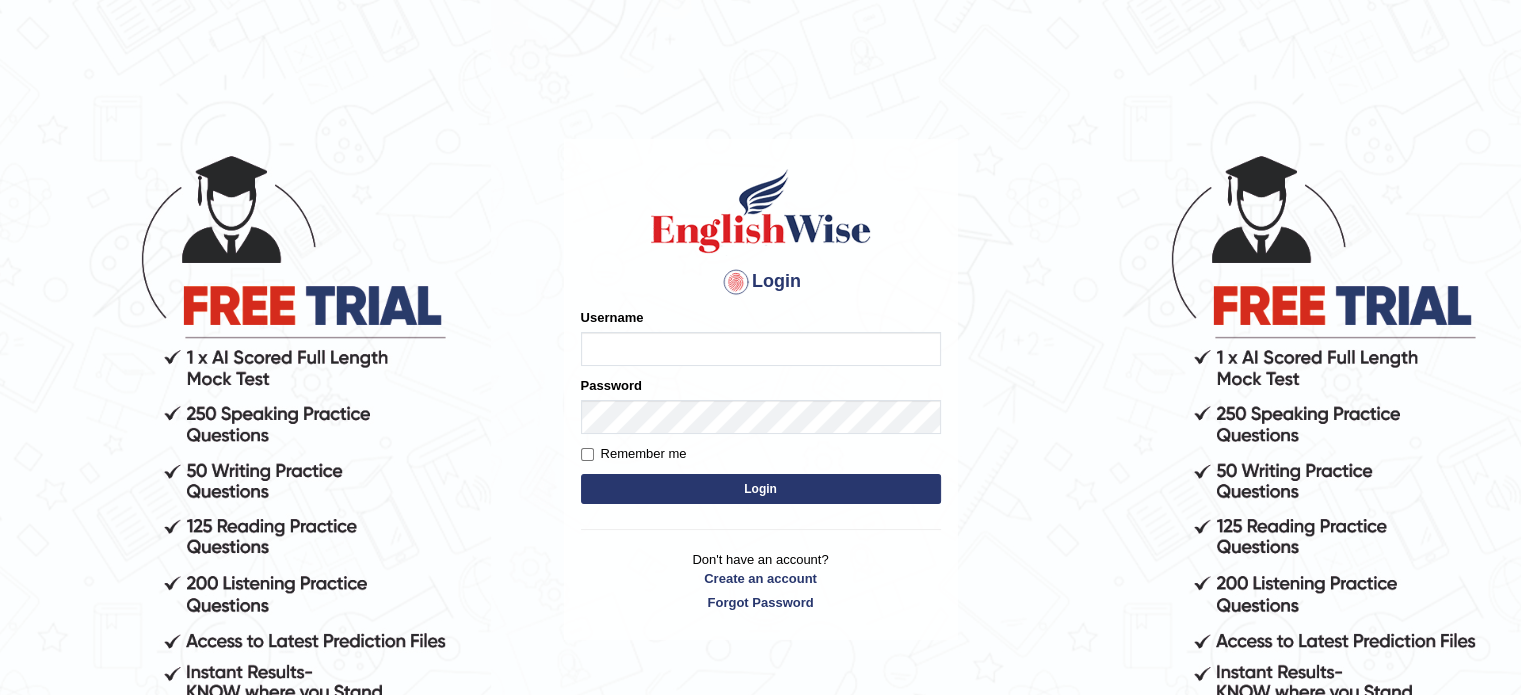 drag, startPoint x: 0, startPoint y: 0, endPoint x: 640, endPoint y: 353, distance: 730.896 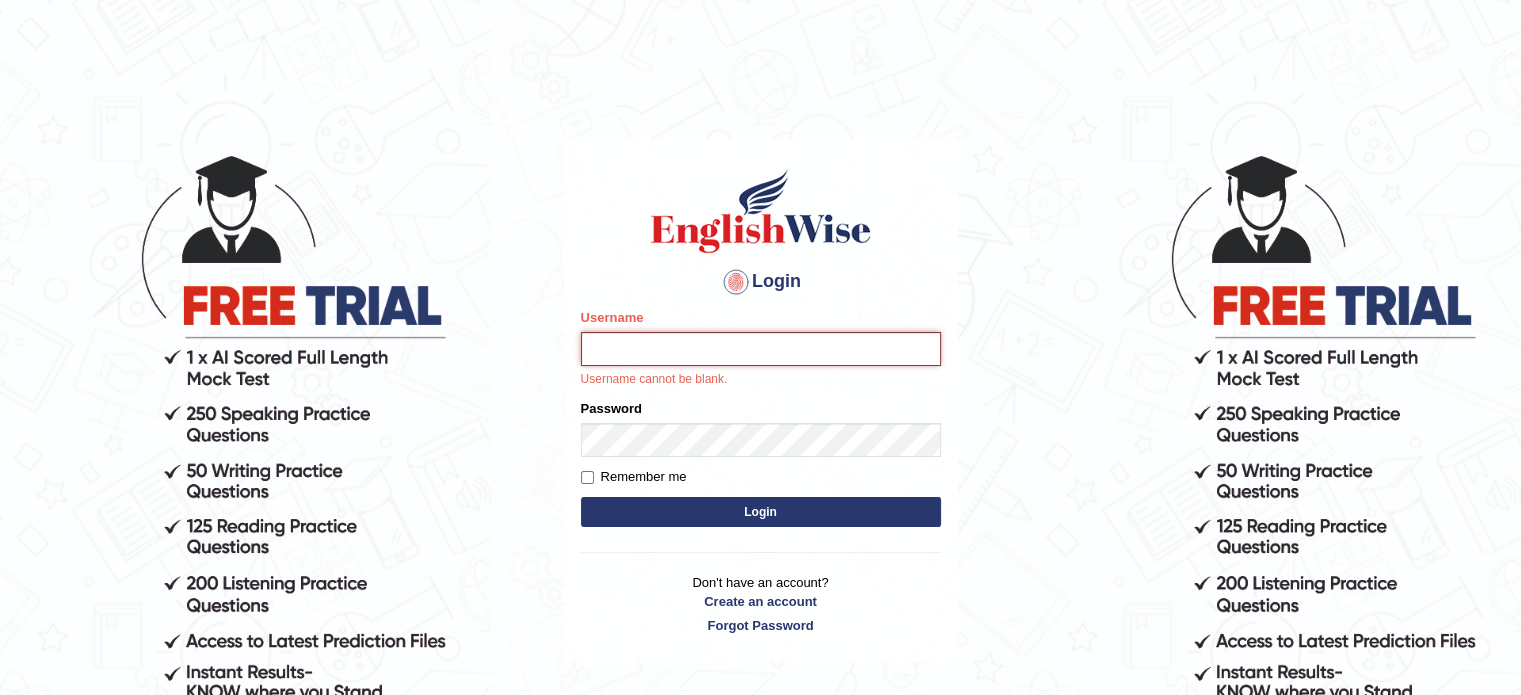 type on "najma27" 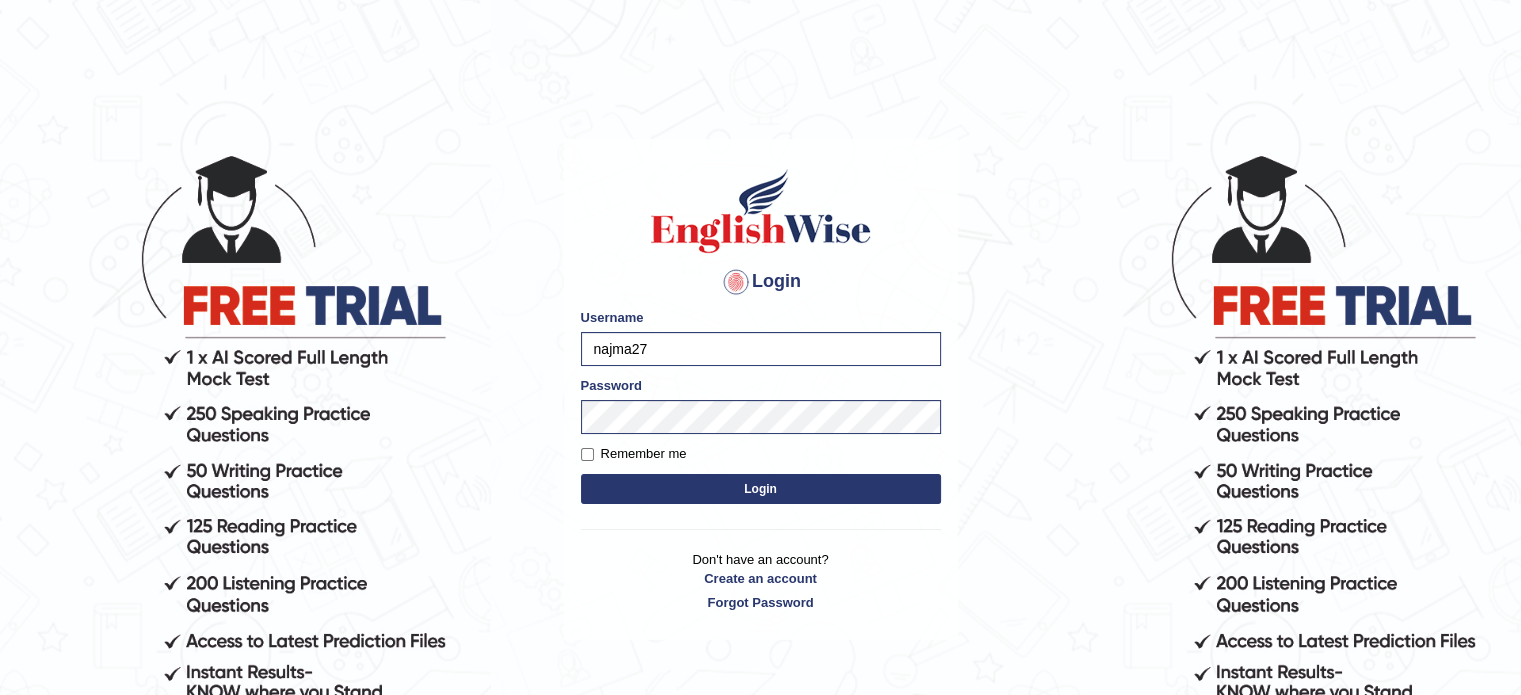 click on "Login" at bounding box center (761, 489) 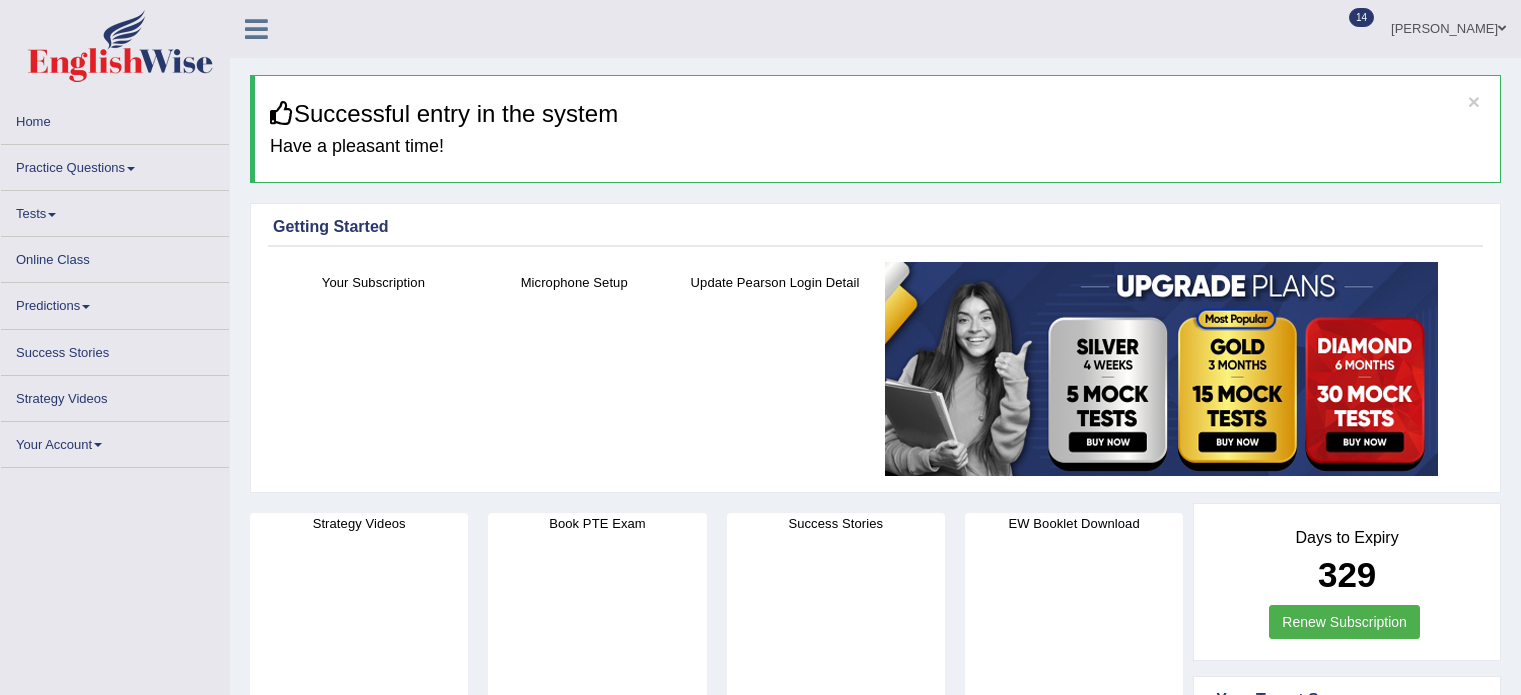 scroll, scrollTop: 0, scrollLeft: 0, axis: both 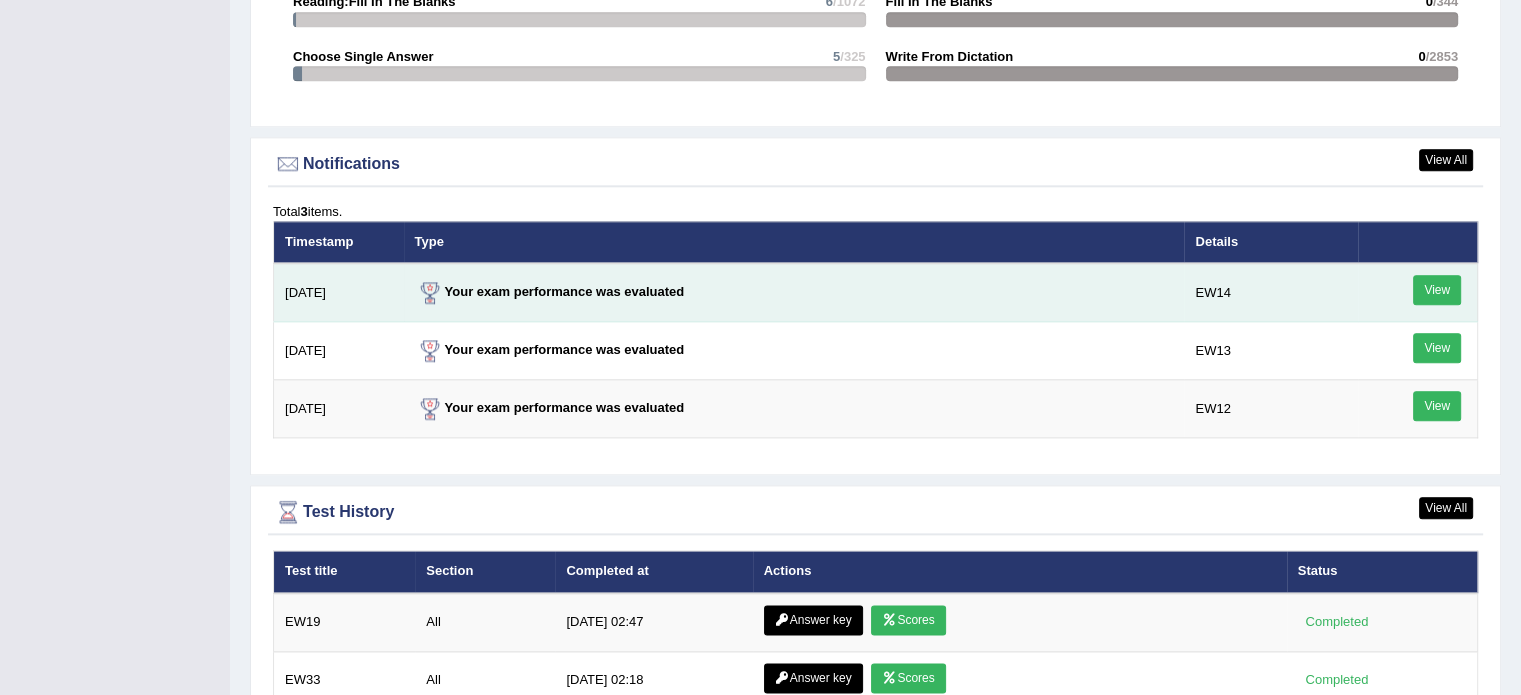 click on "View" at bounding box center [1437, 290] 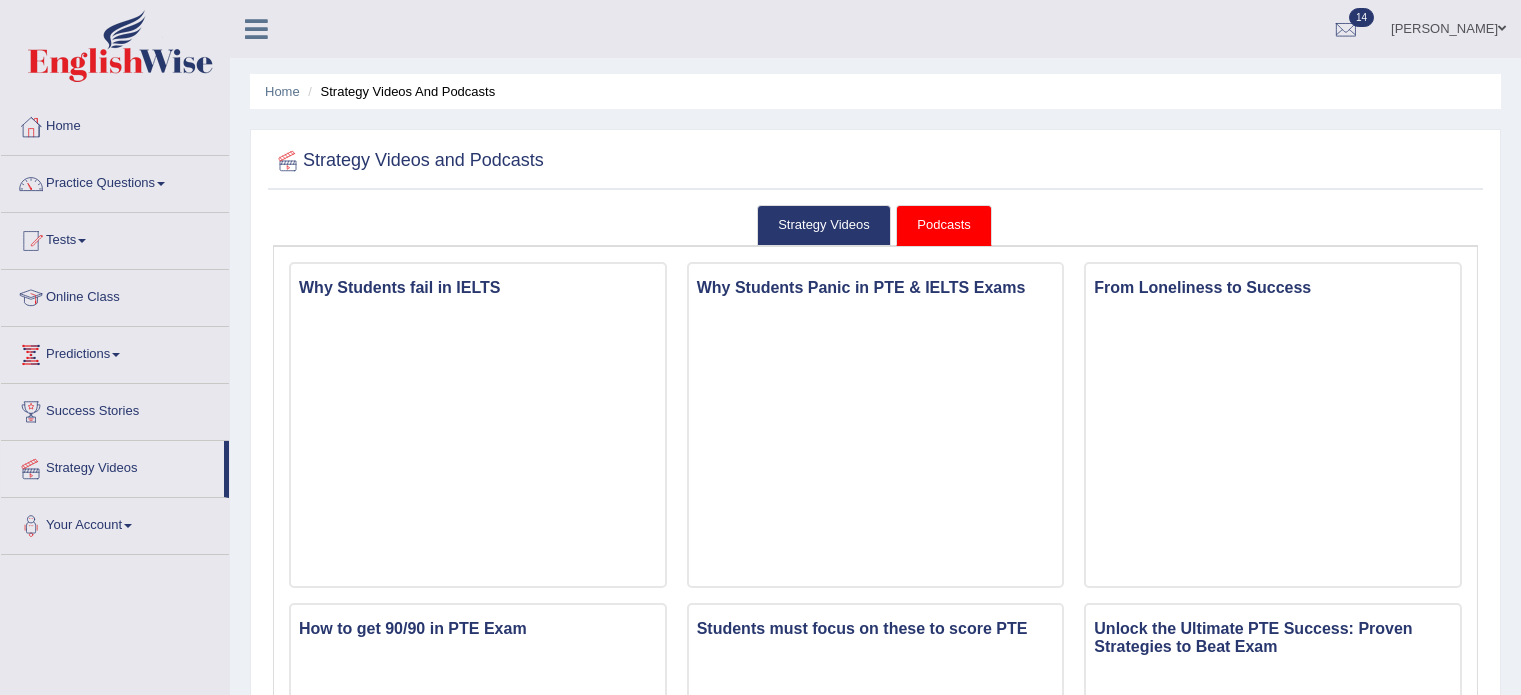 scroll, scrollTop: 0, scrollLeft: 0, axis: both 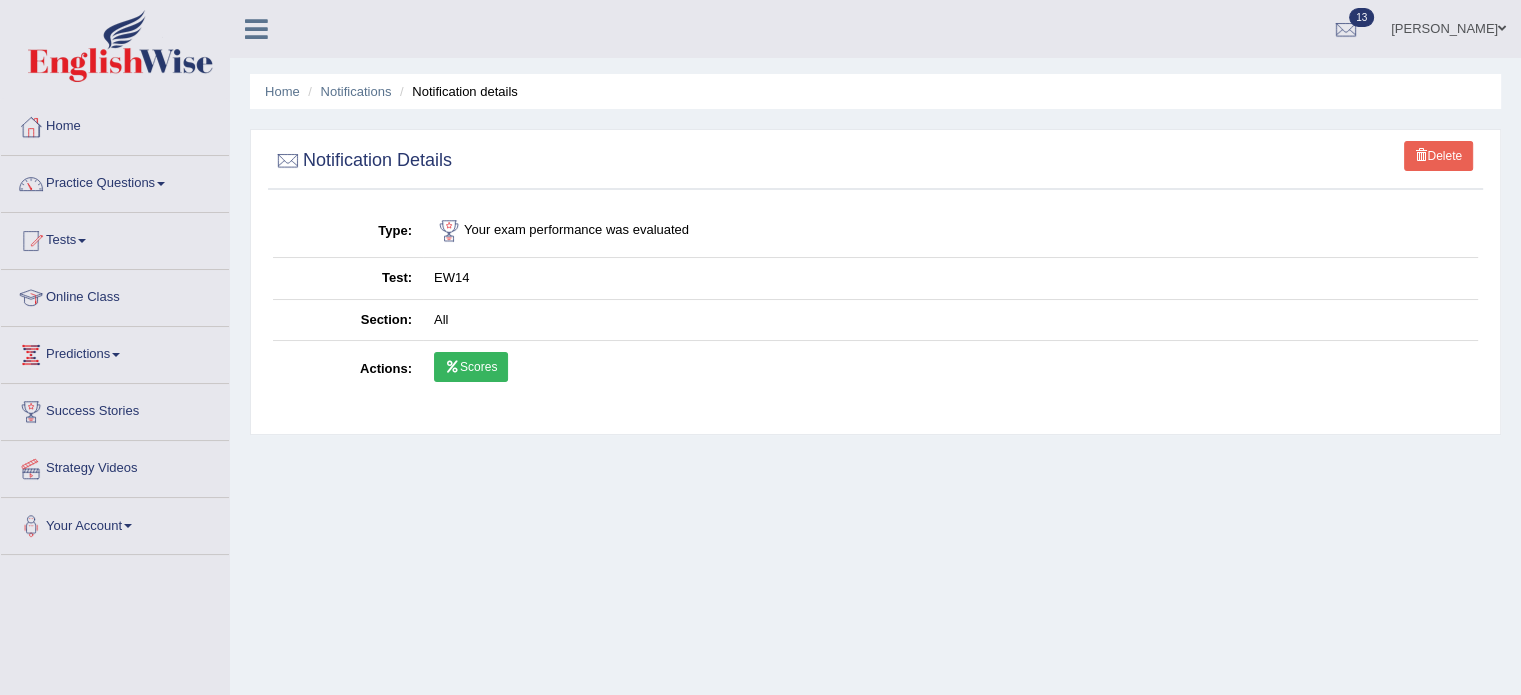 click on "Scores" at bounding box center [471, 367] 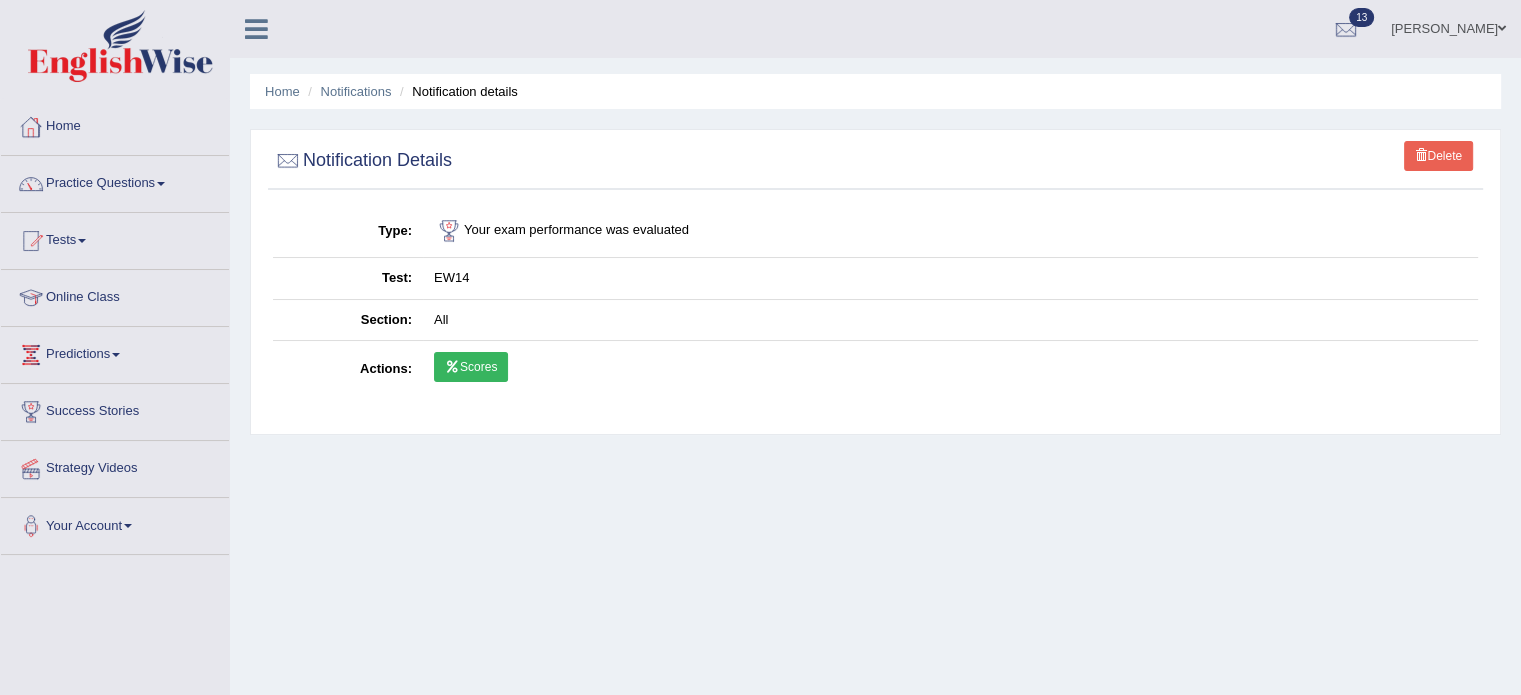 click on "Home" at bounding box center [115, 124] 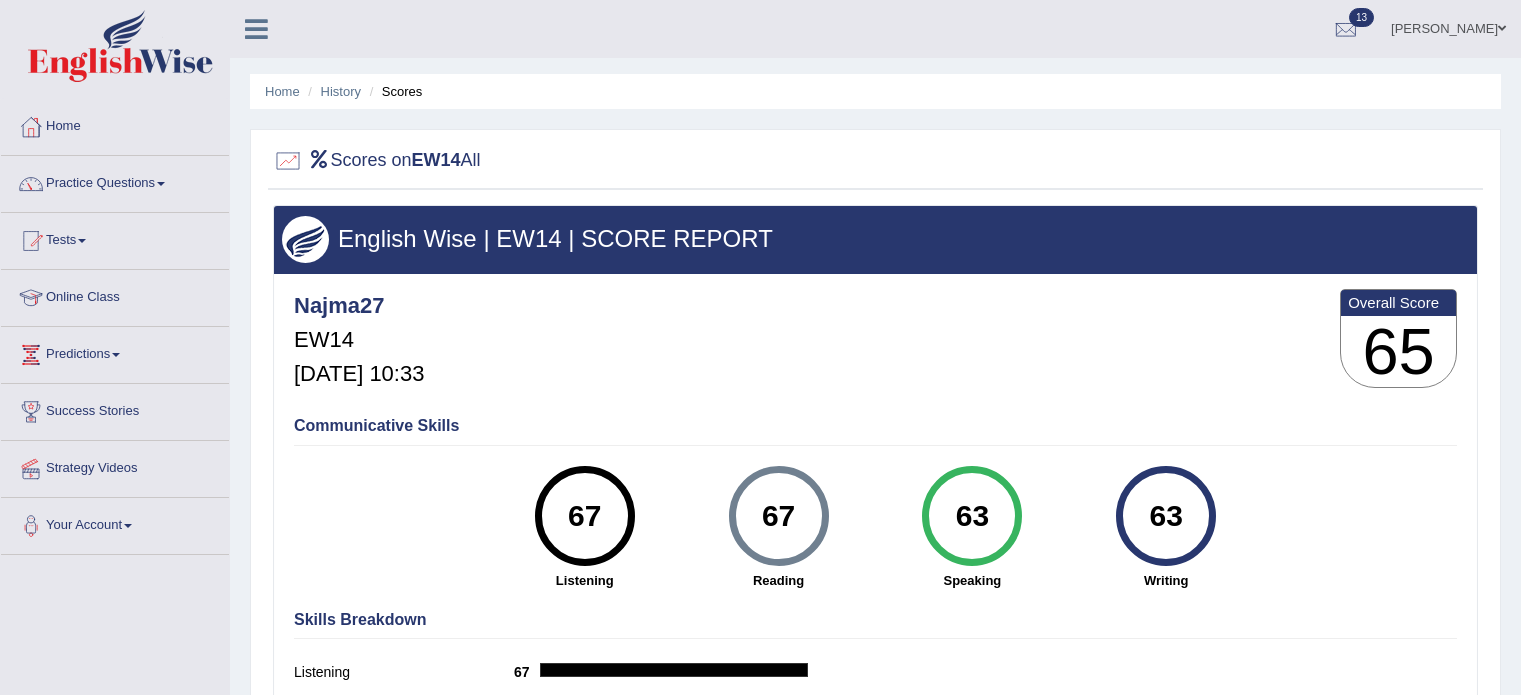 scroll, scrollTop: 0, scrollLeft: 0, axis: both 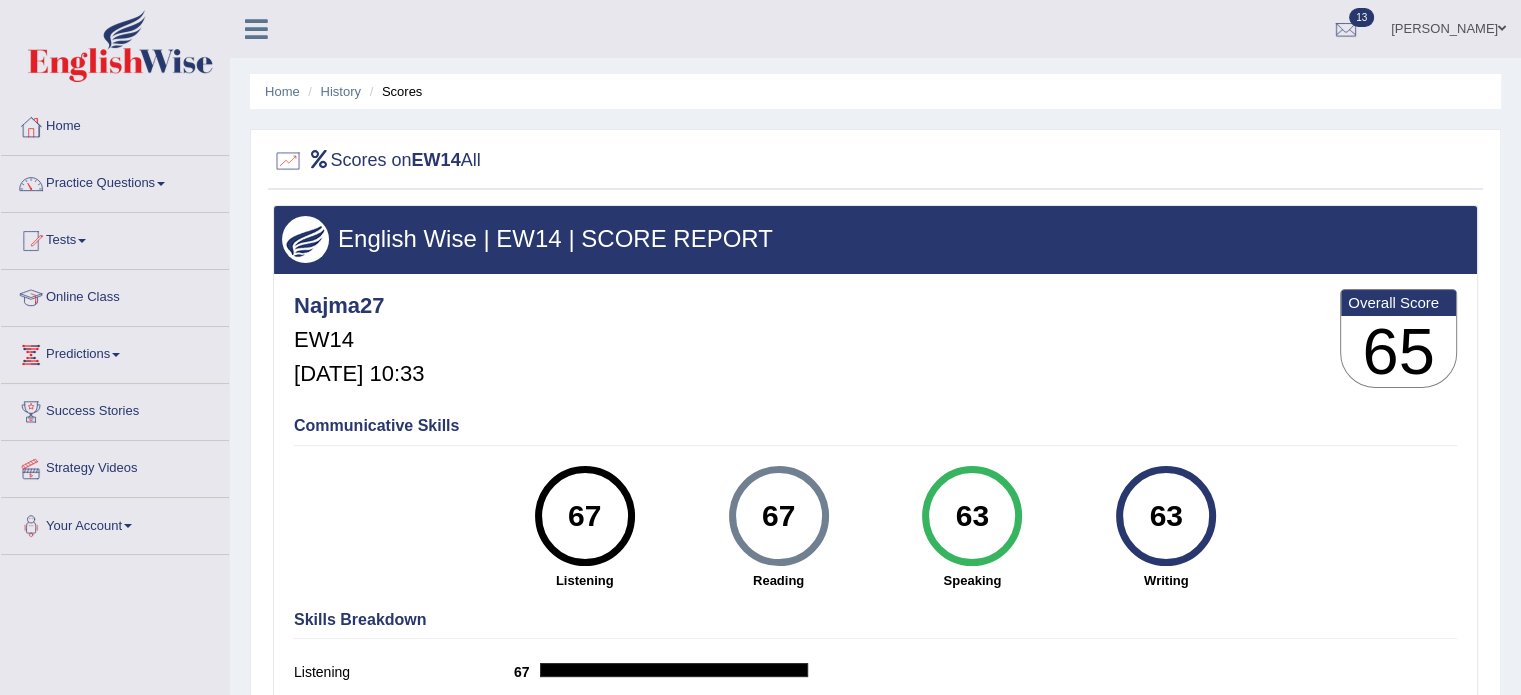 drag, startPoint x: 477, startPoint y: 356, endPoint x: 467, endPoint y: 335, distance: 23.259407 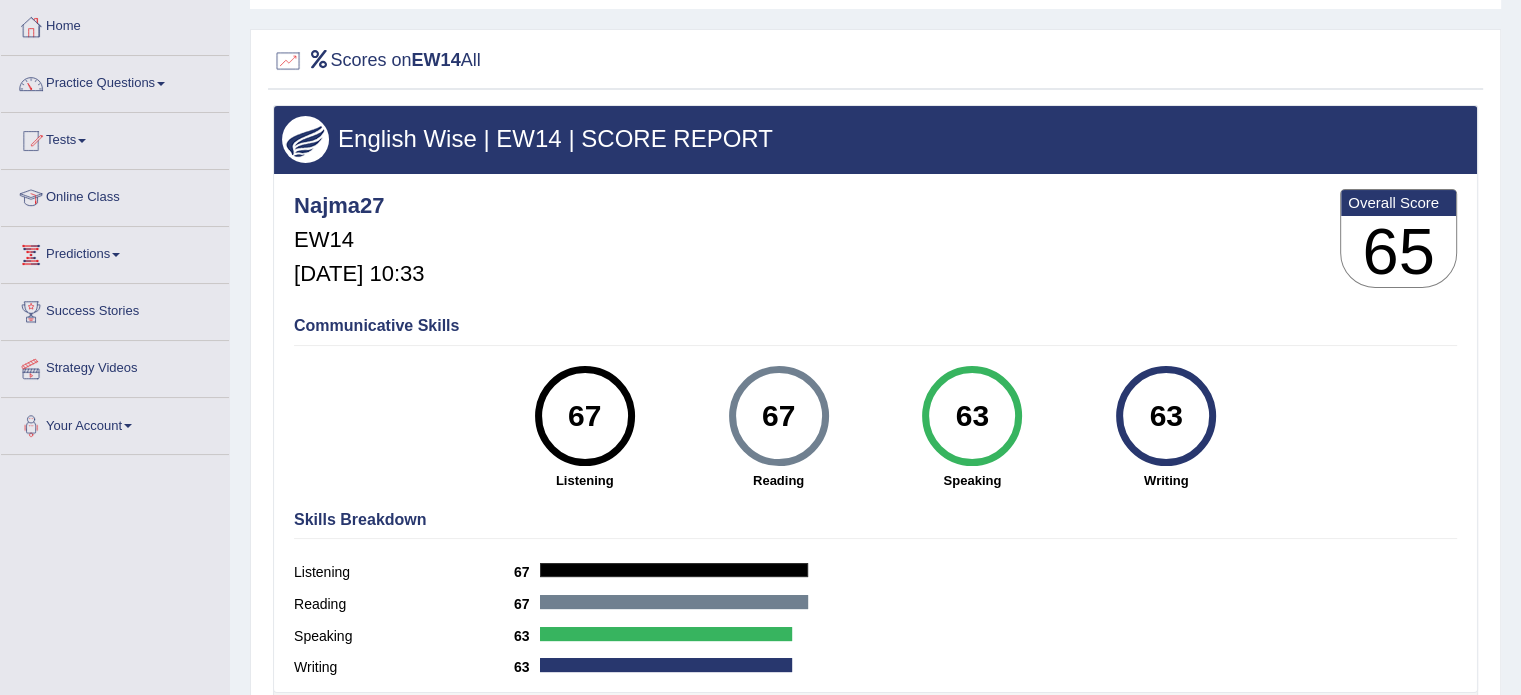 scroll, scrollTop: 23, scrollLeft: 0, axis: vertical 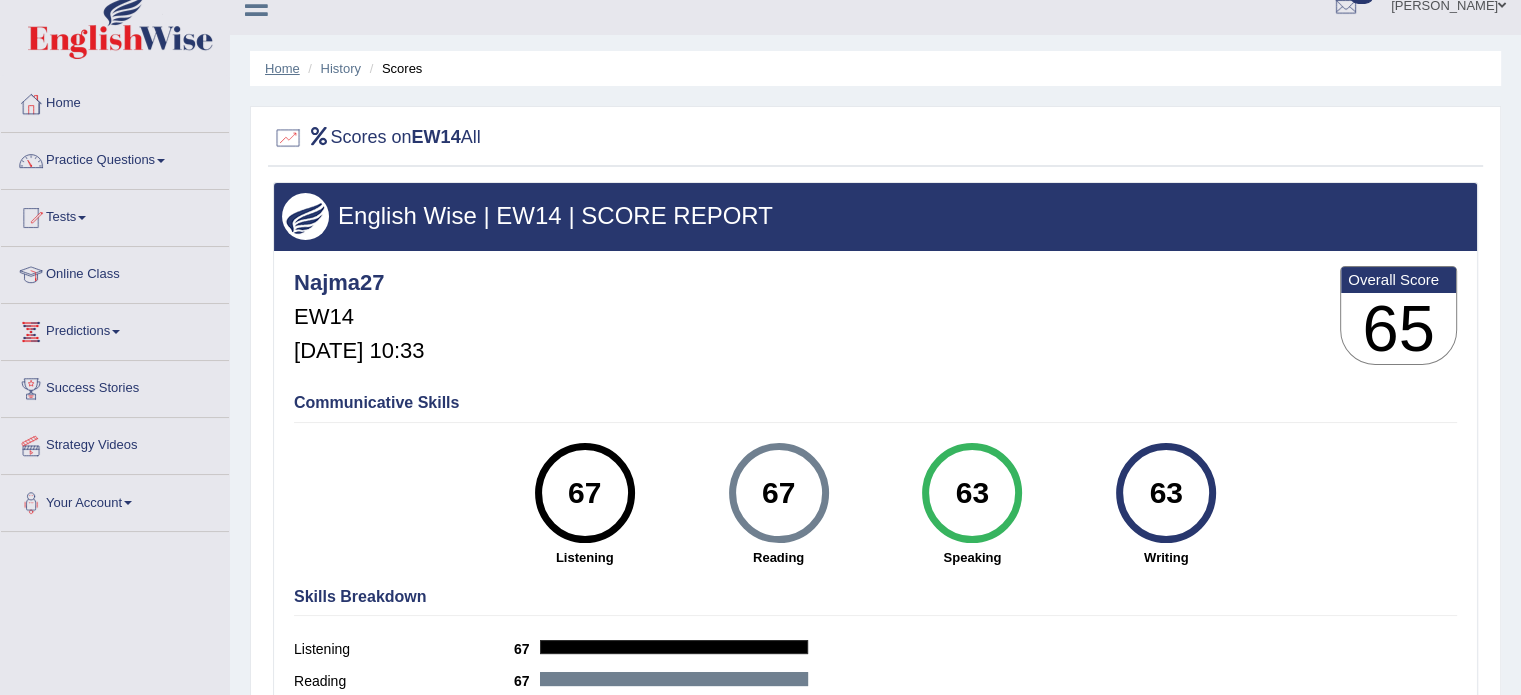 click on "Home" at bounding box center (282, 68) 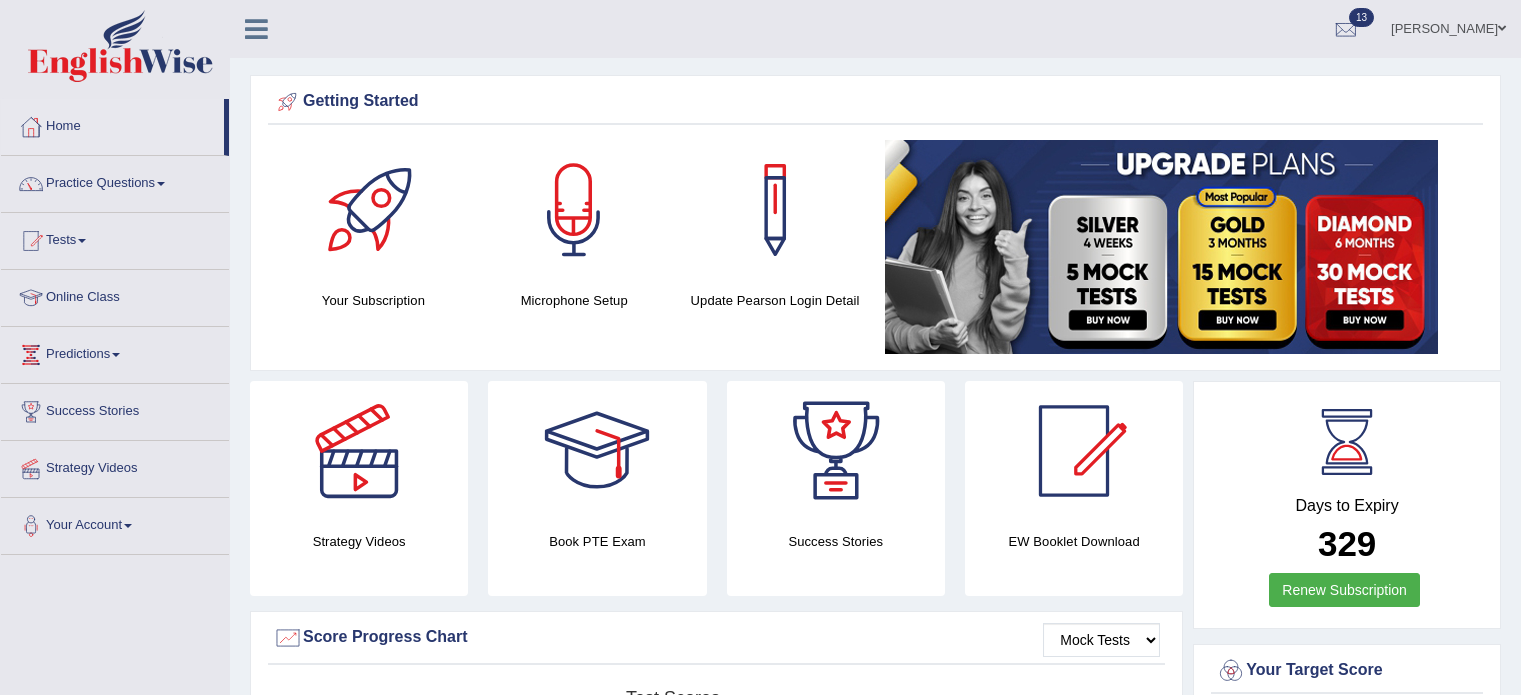scroll, scrollTop: 0, scrollLeft: 0, axis: both 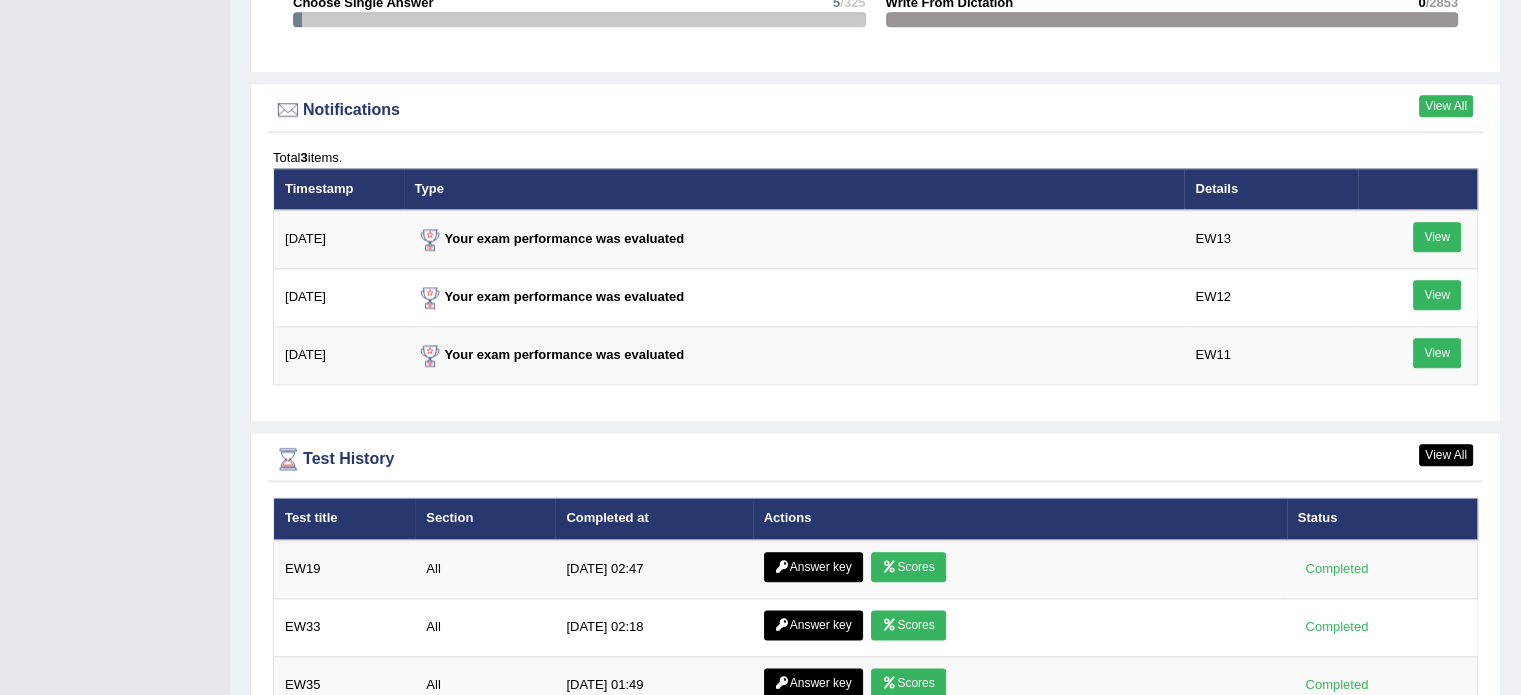 click on "View All" at bounding box center (1446, 106) 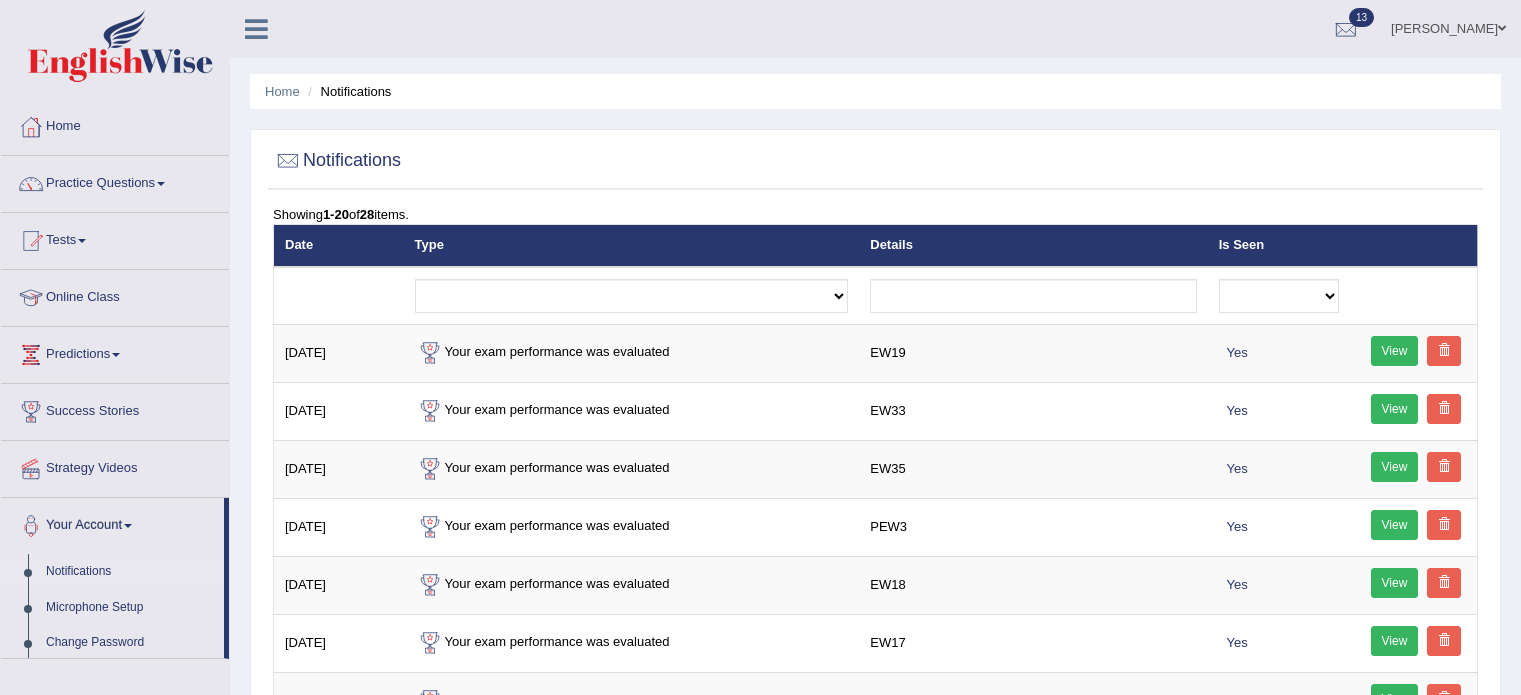 scroll, scrollTop: 0, scrollLeft: 0, axis: both 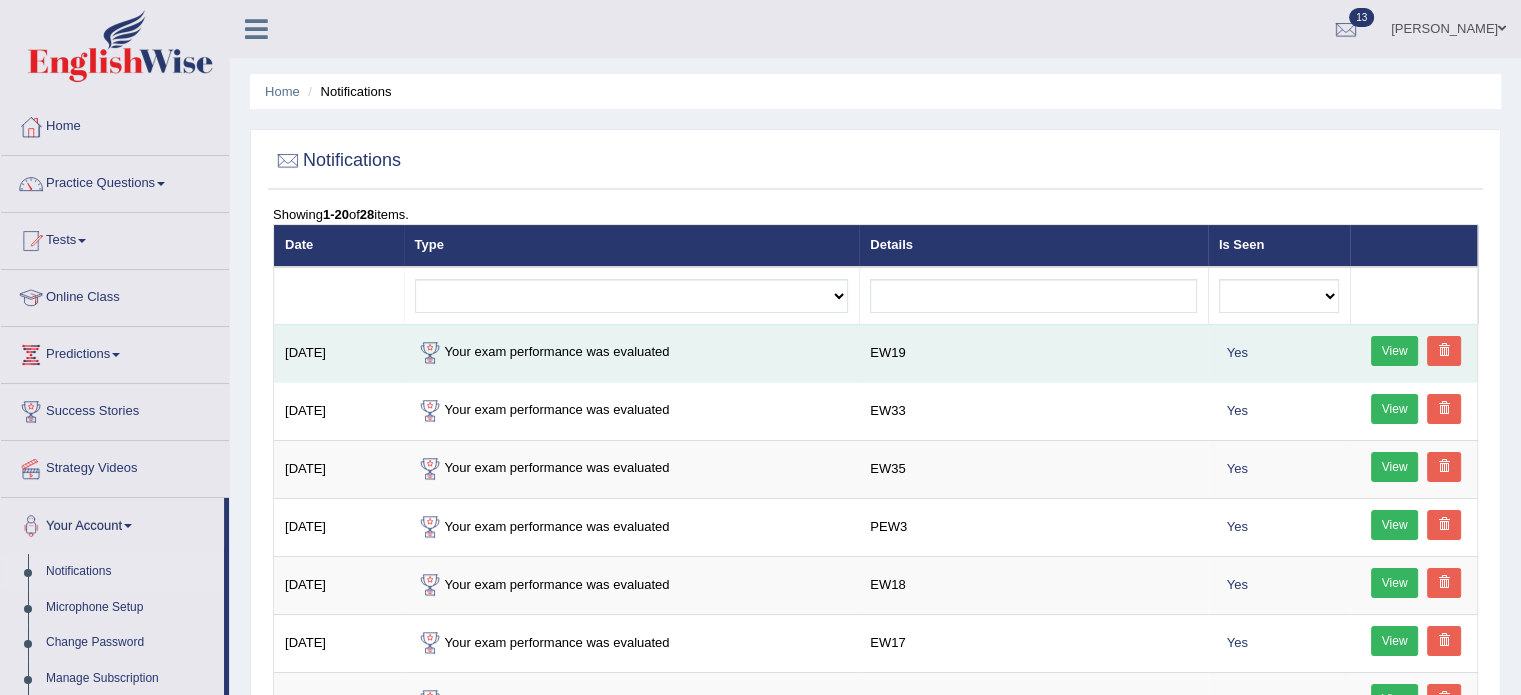 click on "Your exam performance was evaluated" at bounding box center [632, 353] 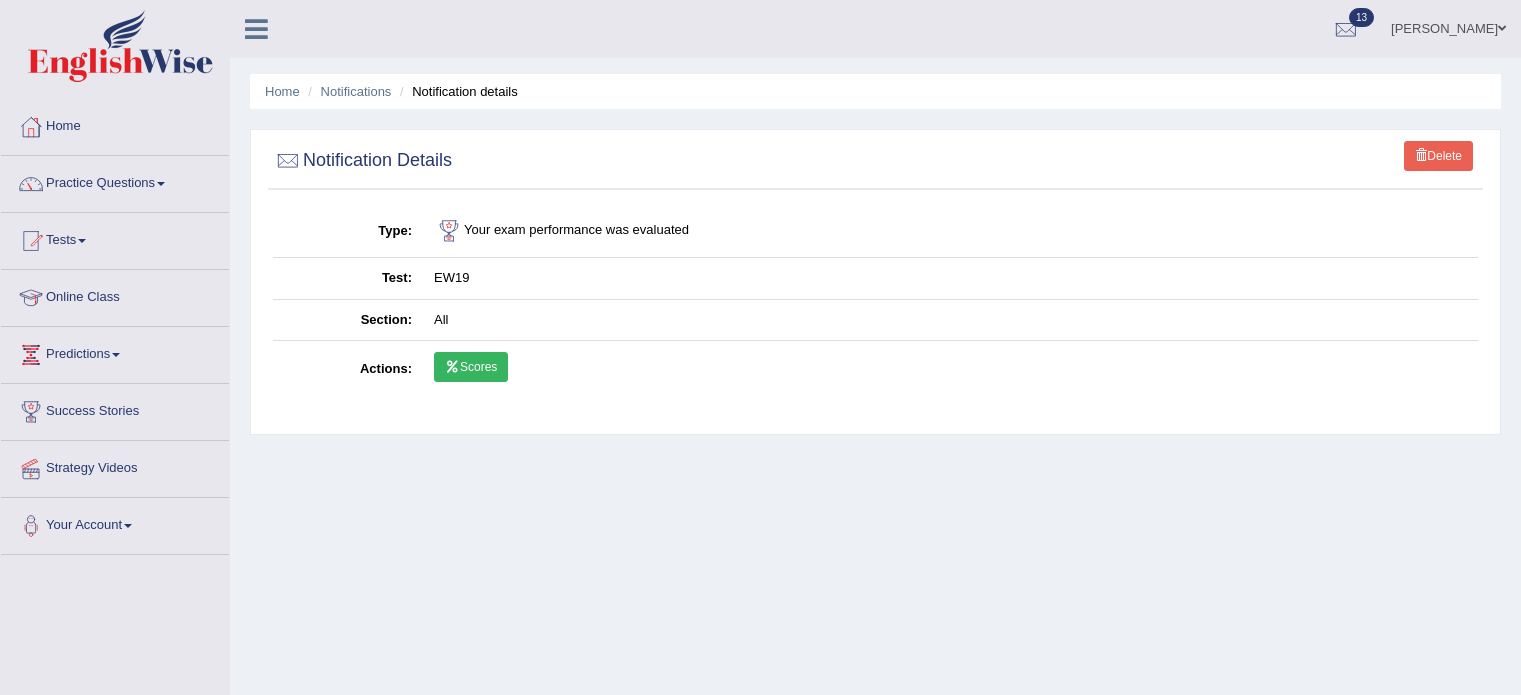 scroll, scrollTop: 0, scrollLeft: 0, axis: both 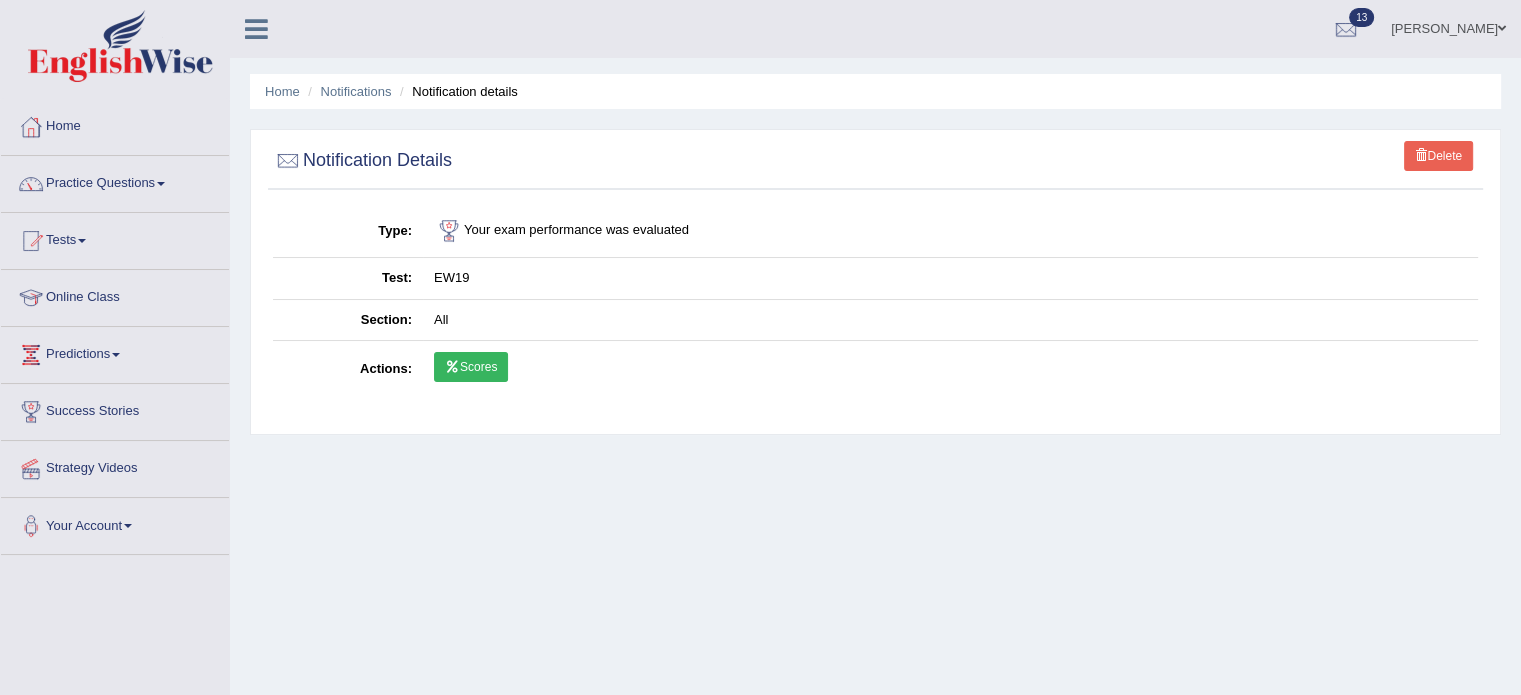 click on "Scores" at bounding box center [471, 367] 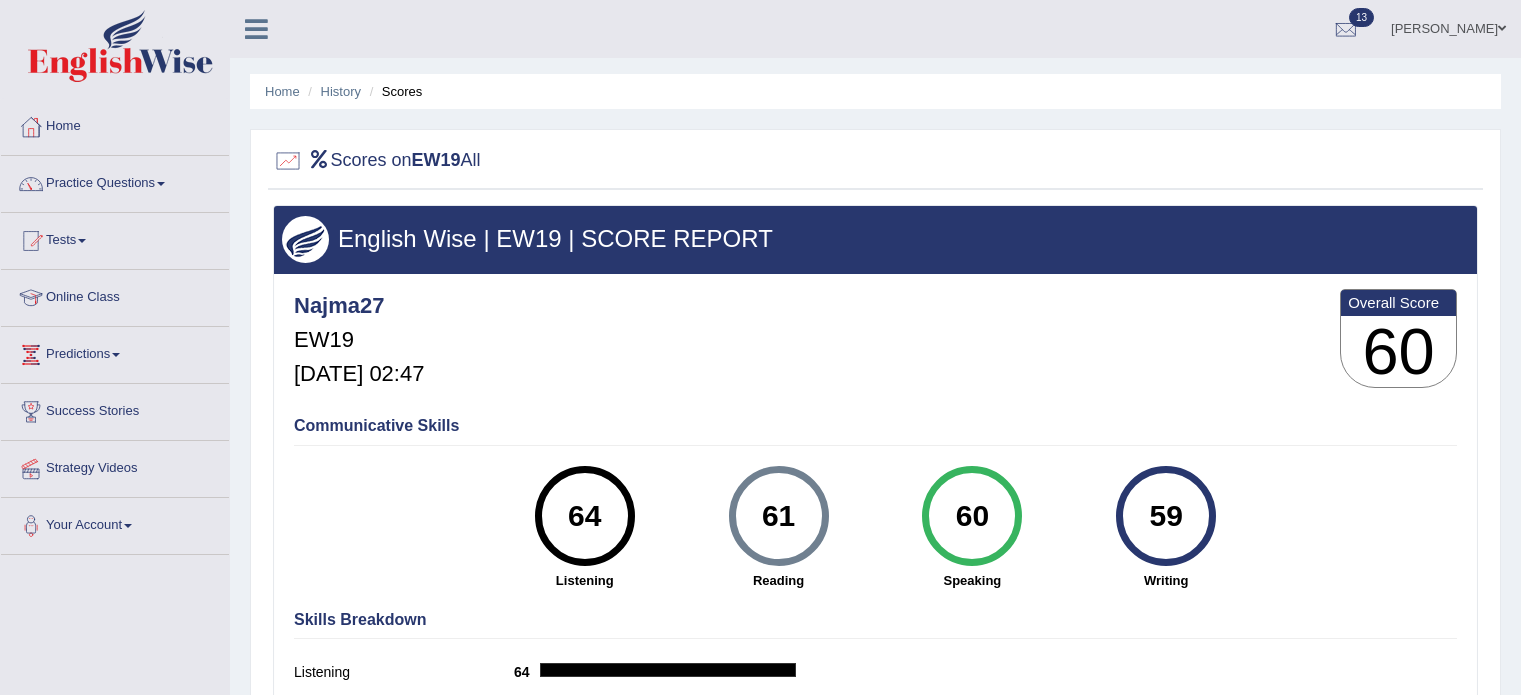 scroll, scrollTop: 0, scrollLeft: 0, axis: both 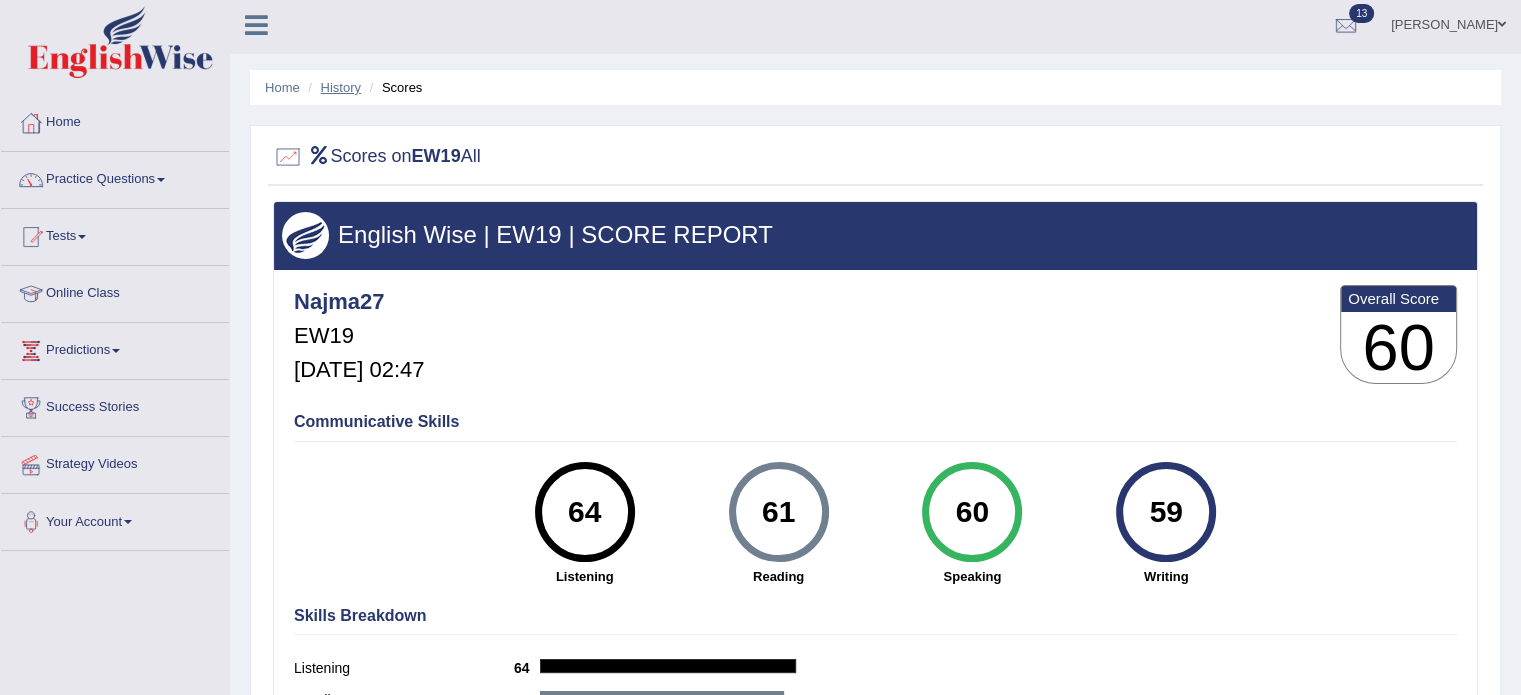click on "History" at bounding box center [341, 87] 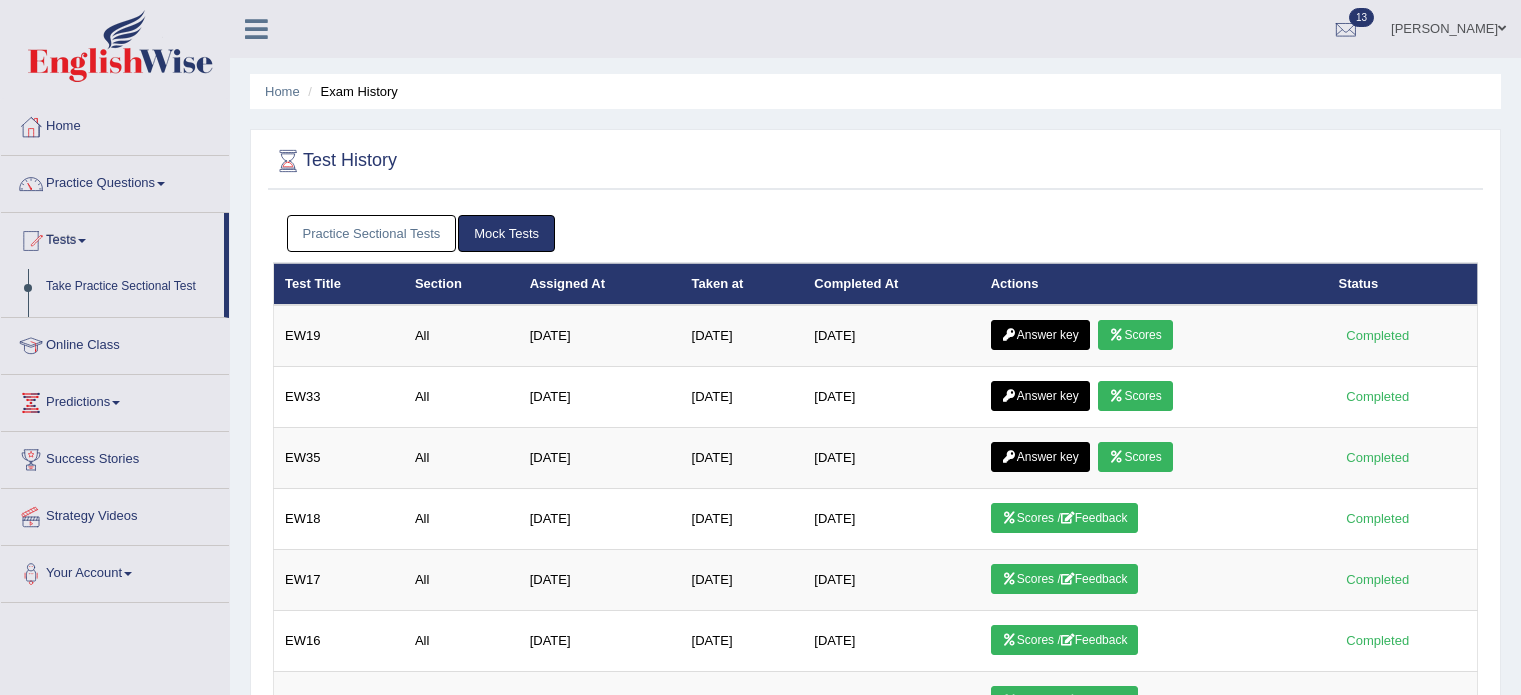 scroll, scrollTop: 0, scrollLeft: 0, axis: both 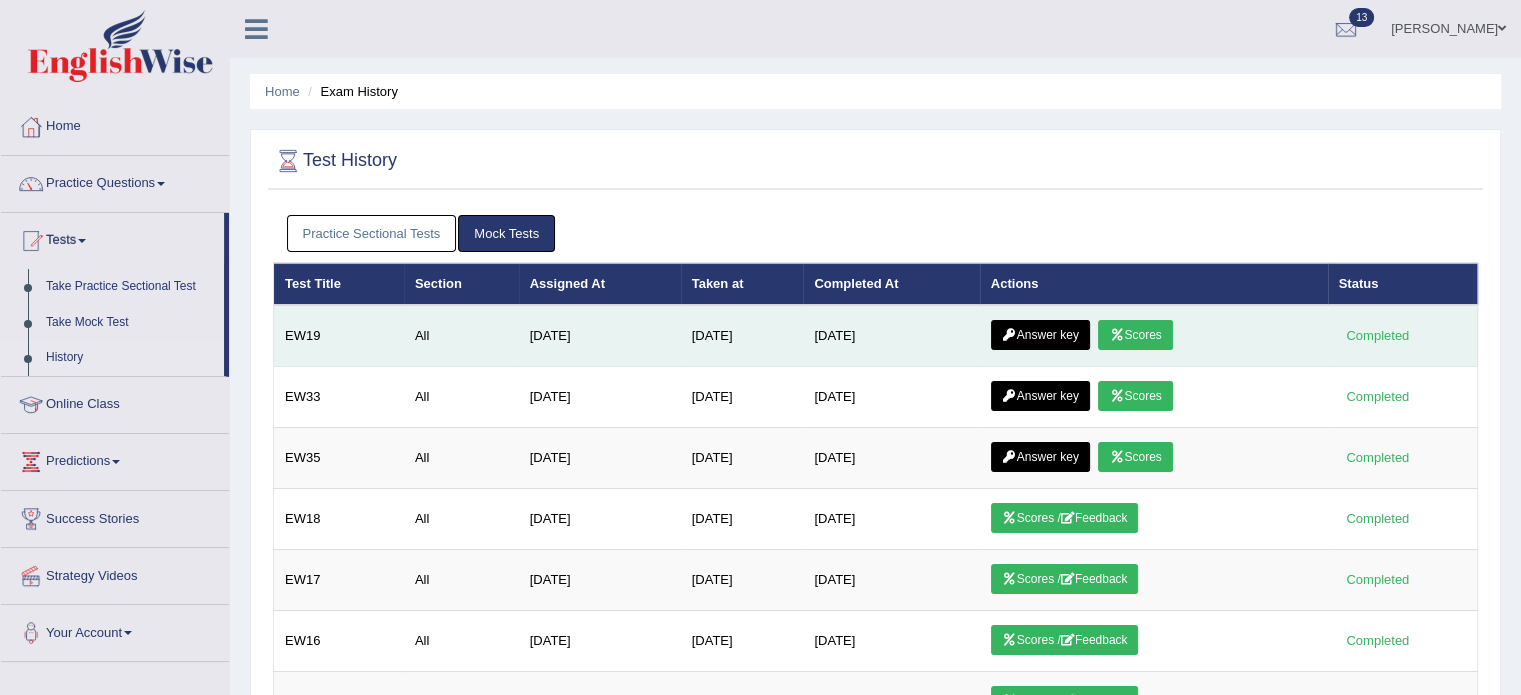 click on "Answer key" at bounding box center [1040, 335] 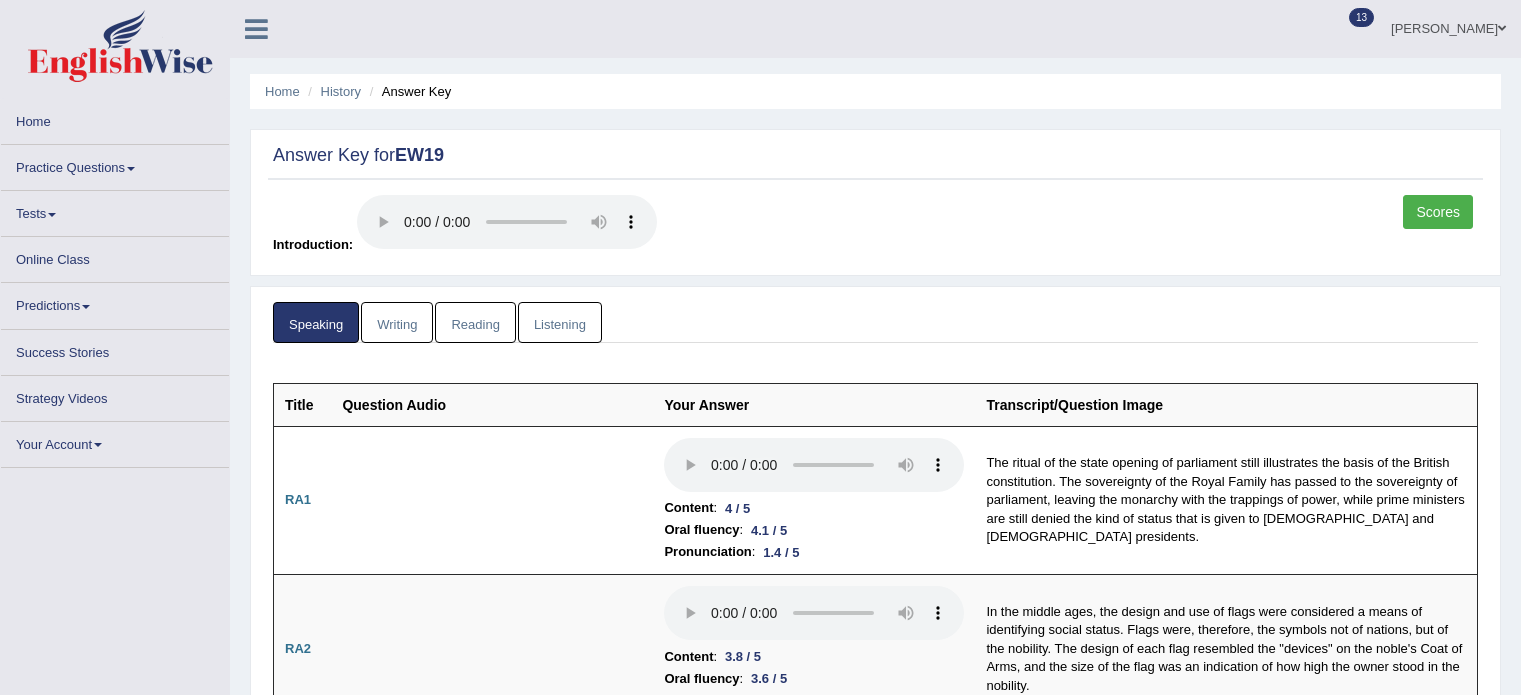 scroll, scrollTop: 0, scrollLeft: 0, axis: both 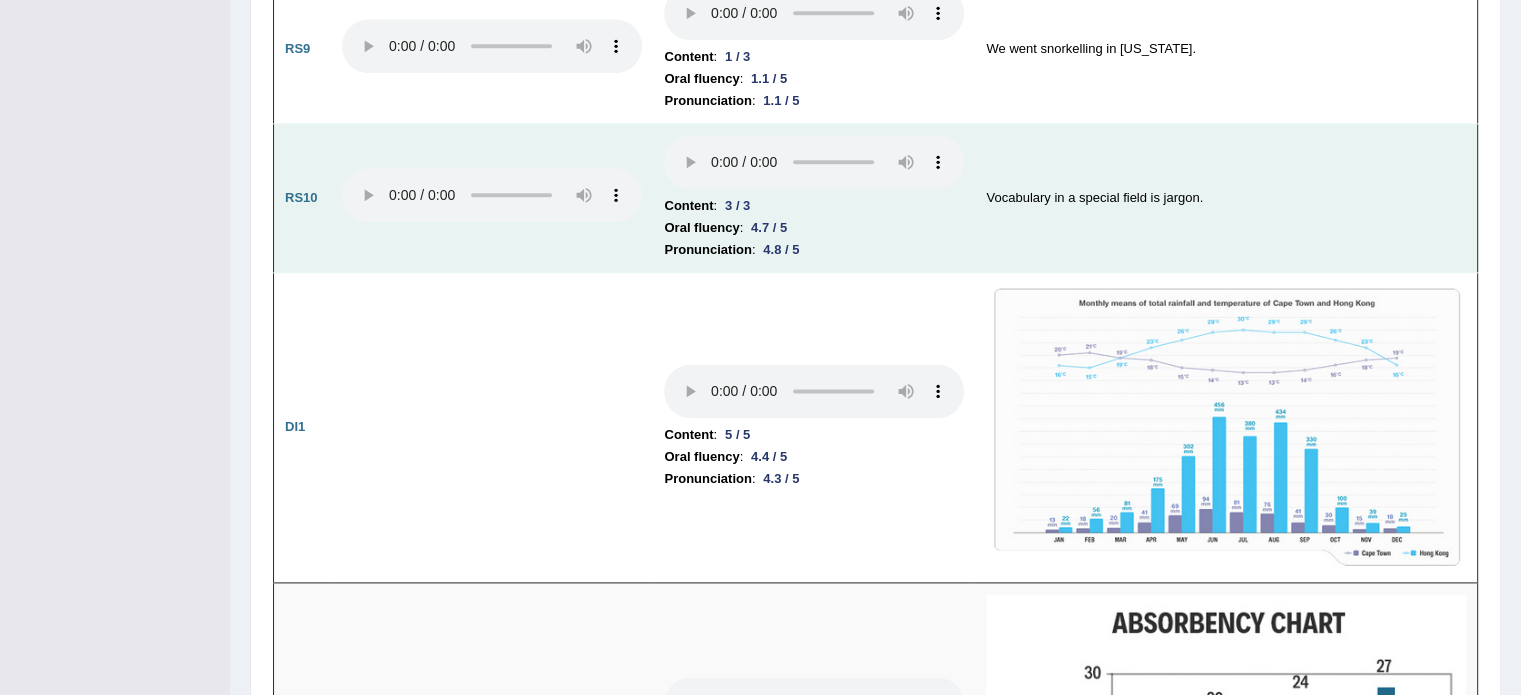 click on "Pronunciation  :  4.8 / 5" at bounding box center (814, 250) 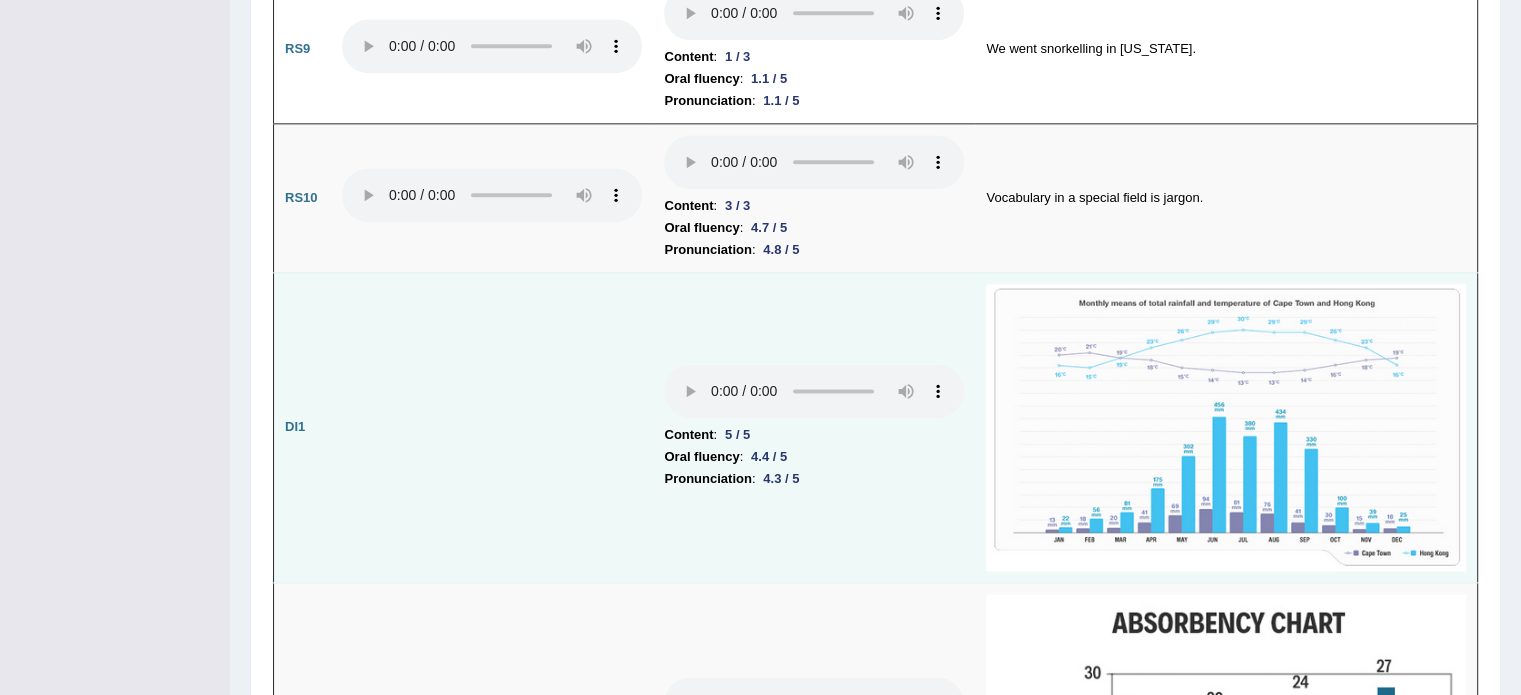 click on "Content  :  5 / 5
Oral fluency  :  4.4 / 5
Pronunciation  :  4.3 / 5" at bounding box center (814, 427) 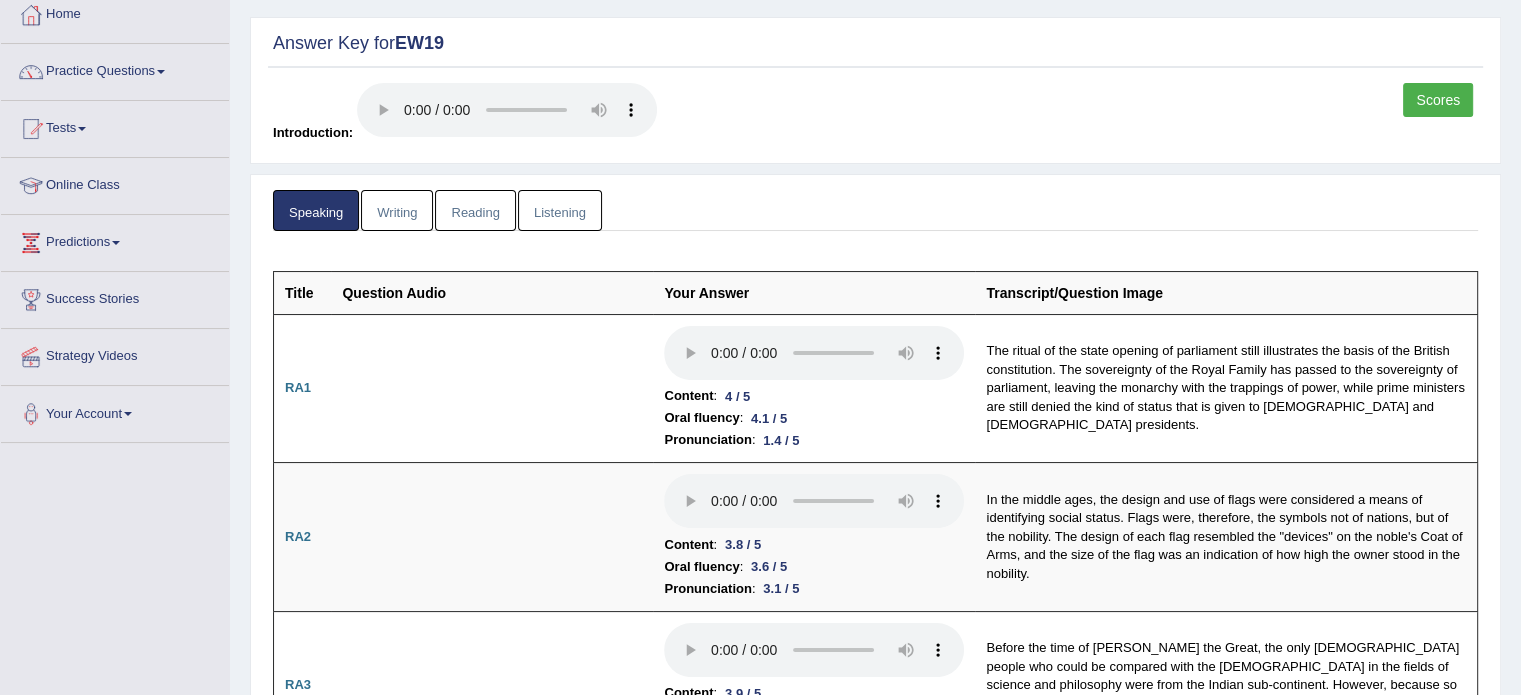 scroll, scrollTop: 0, scrollLeft: 0, axis: both 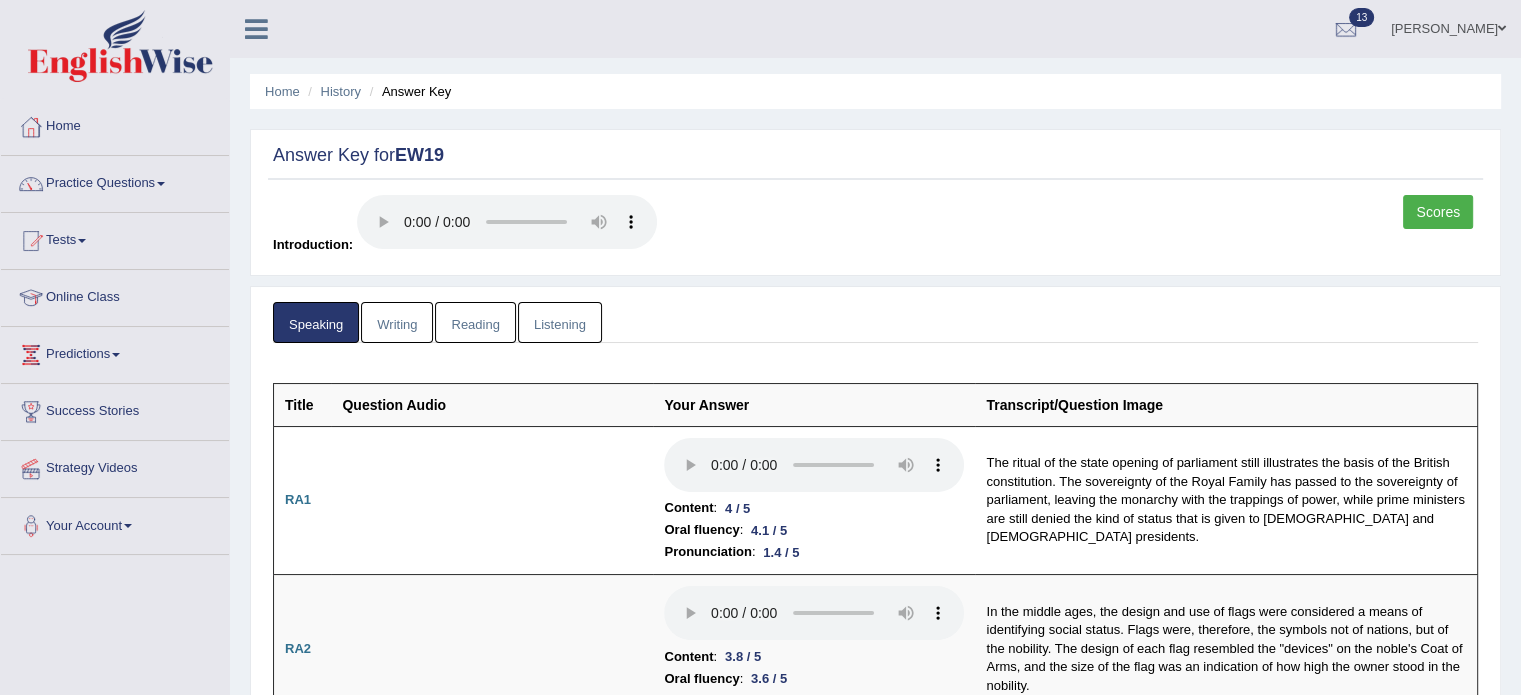 click on "Writing" at bounding box center [397, 322] 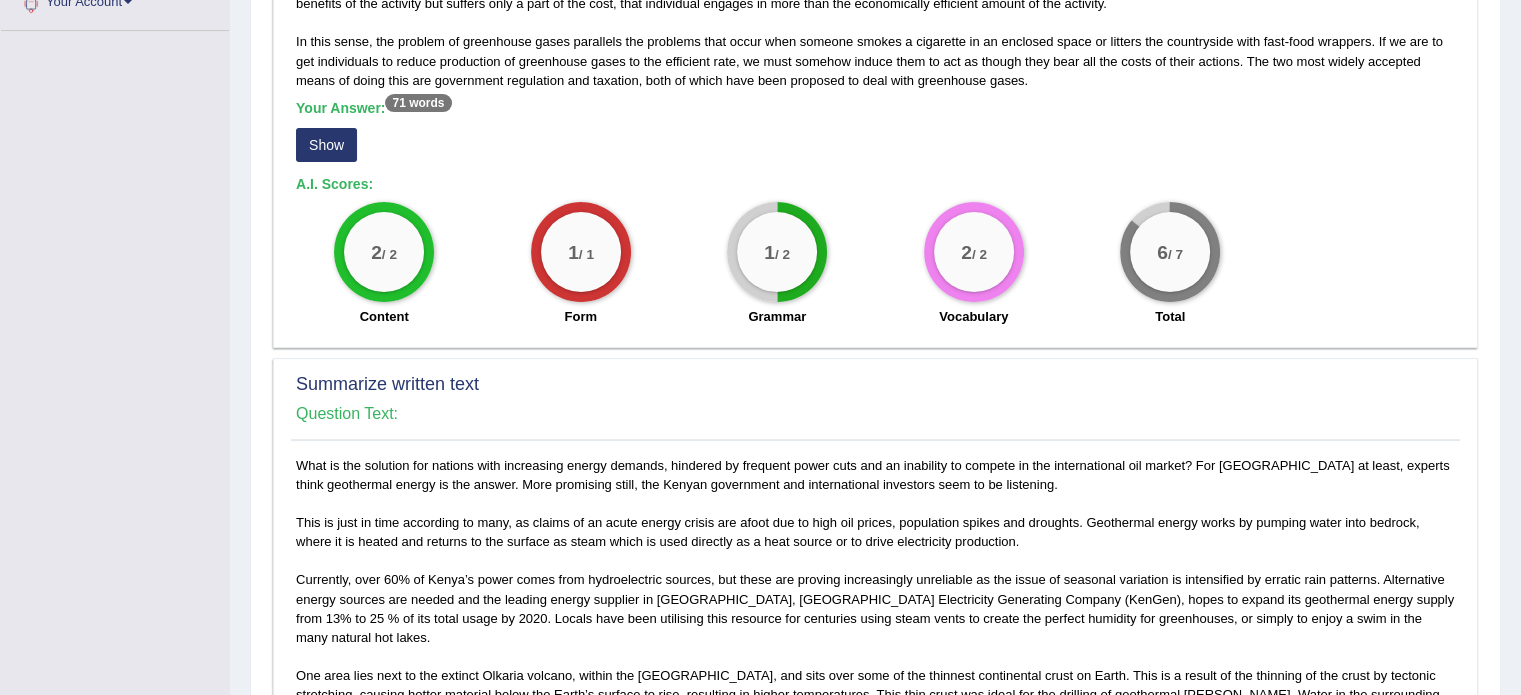 scroll, scrollTop: 500, scrollLeft: 0, axis: vertical 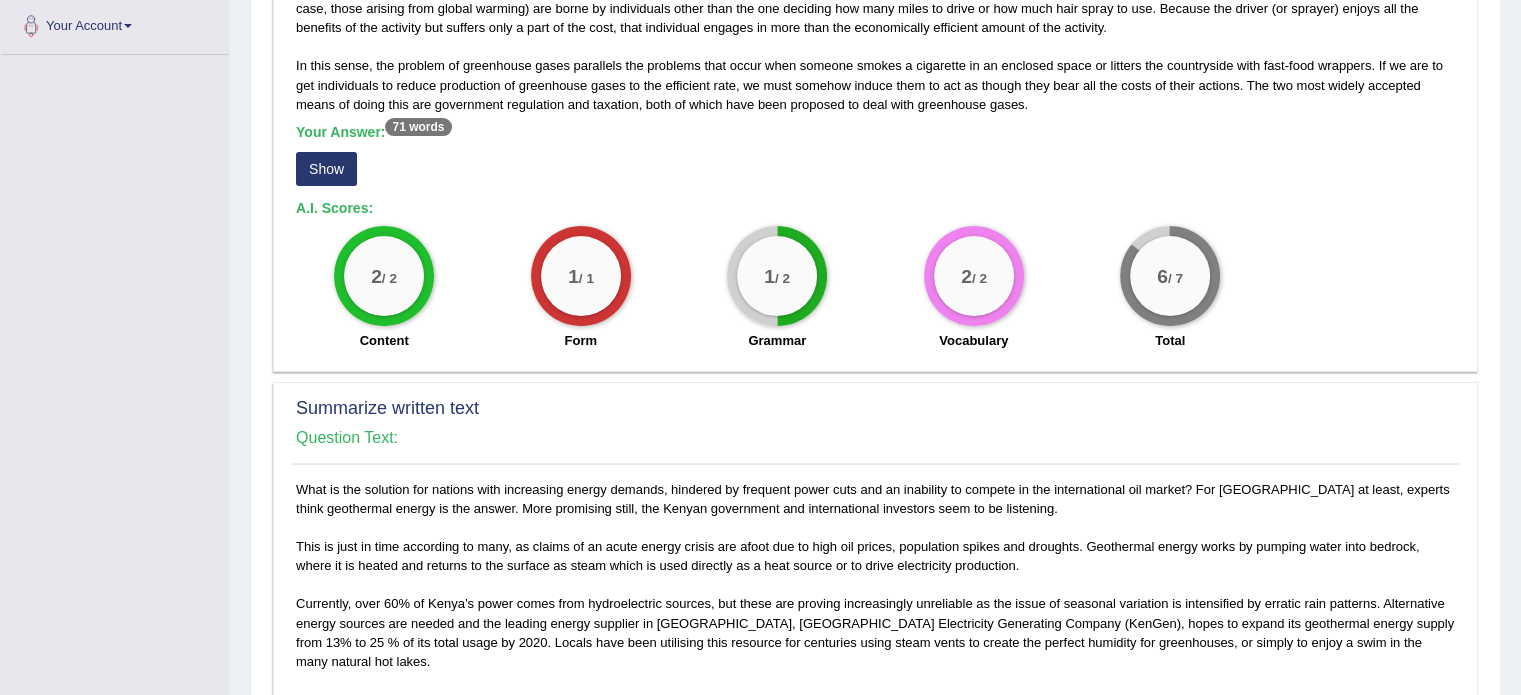 click on "Show" at bounding box center [326, 169] 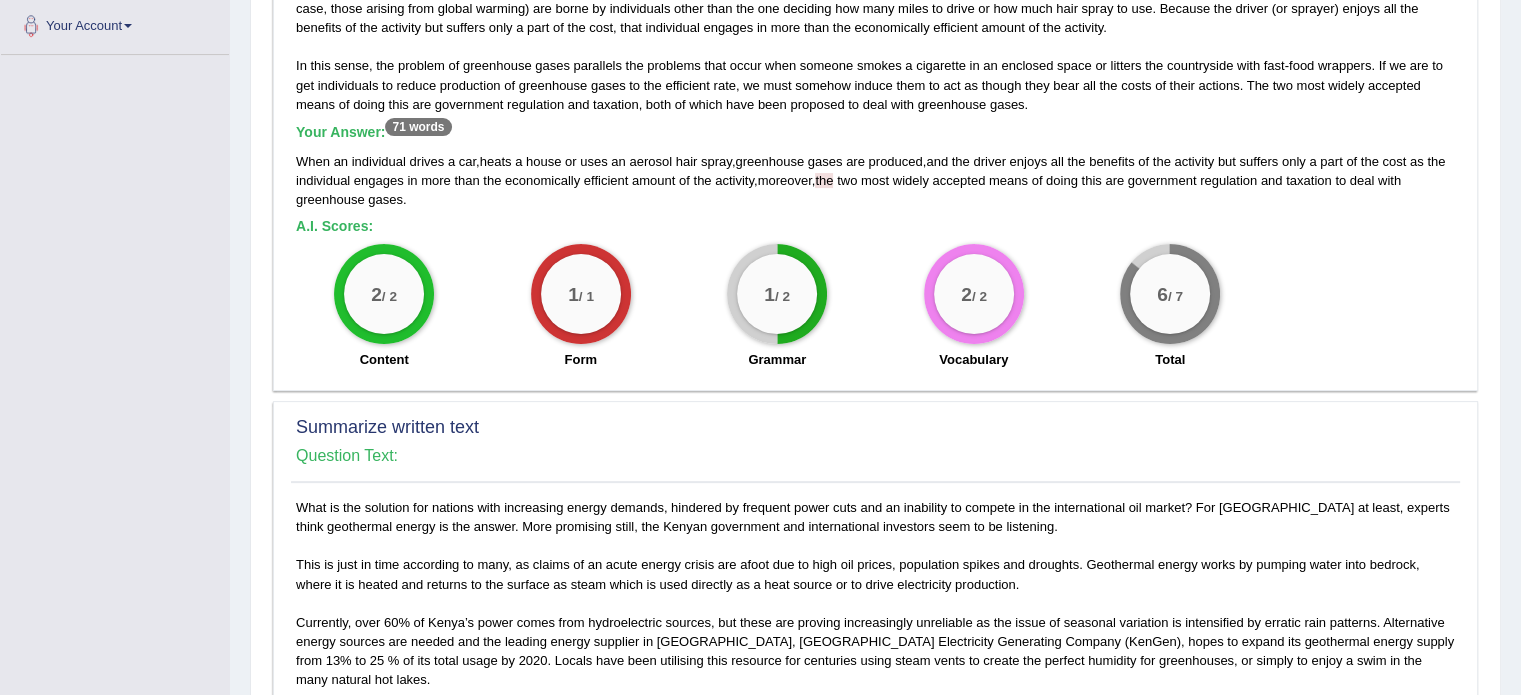 drag, startPoint x: 319, startPoint y: 168, endPoint x: 466, endPoint y: 293, distance: 192.96114 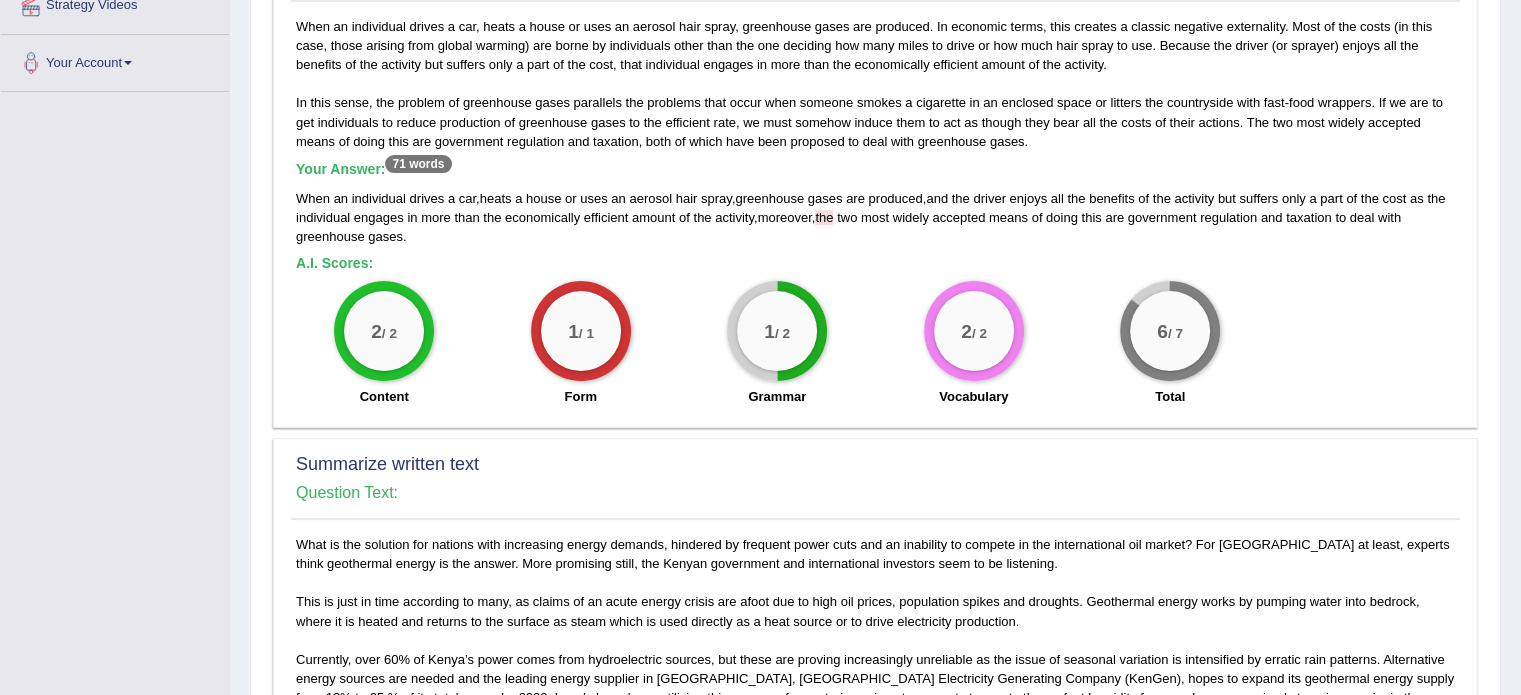 scroll, scrollTop: 462, scrollLeft: 0, axis: vertical 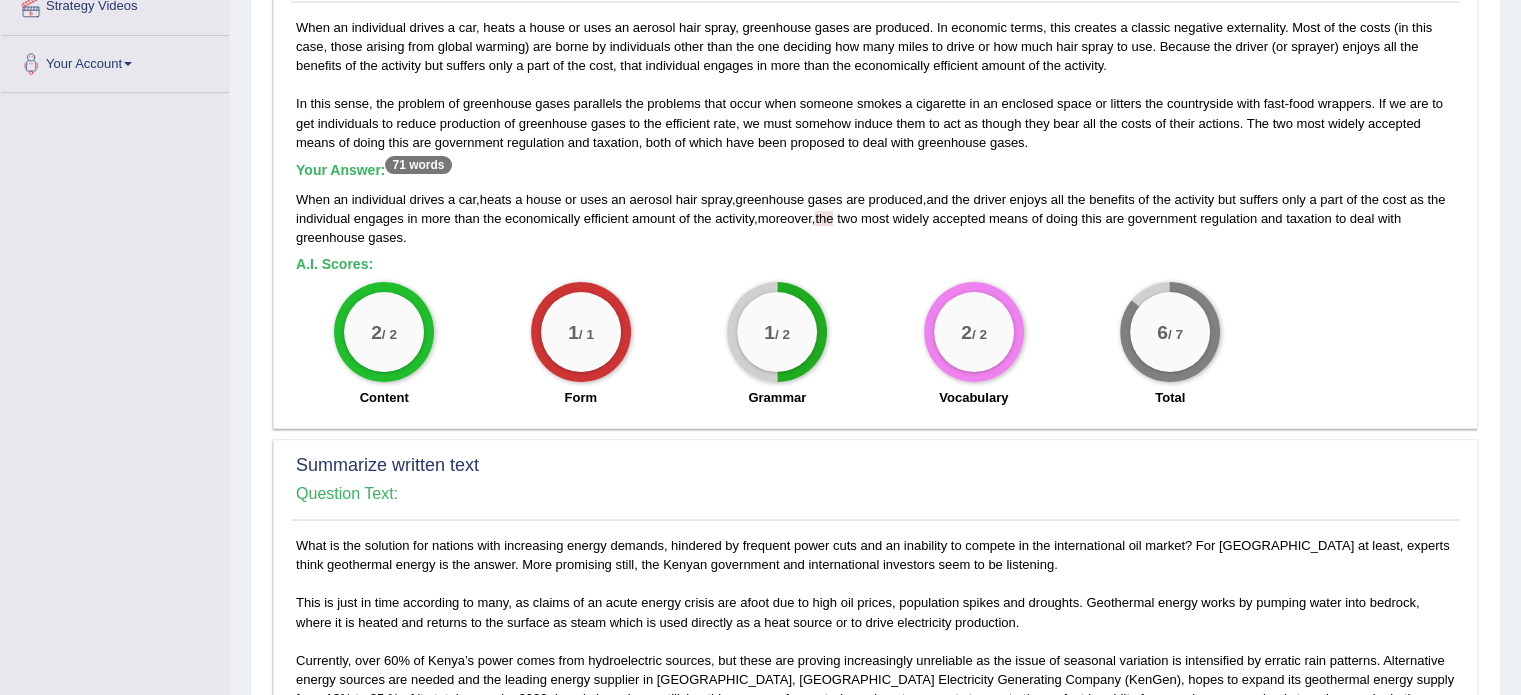 drag, startPoint x: 466, startPoint y: 293, endPoint x: 613, endPoint y: 82, distance: 257.15753 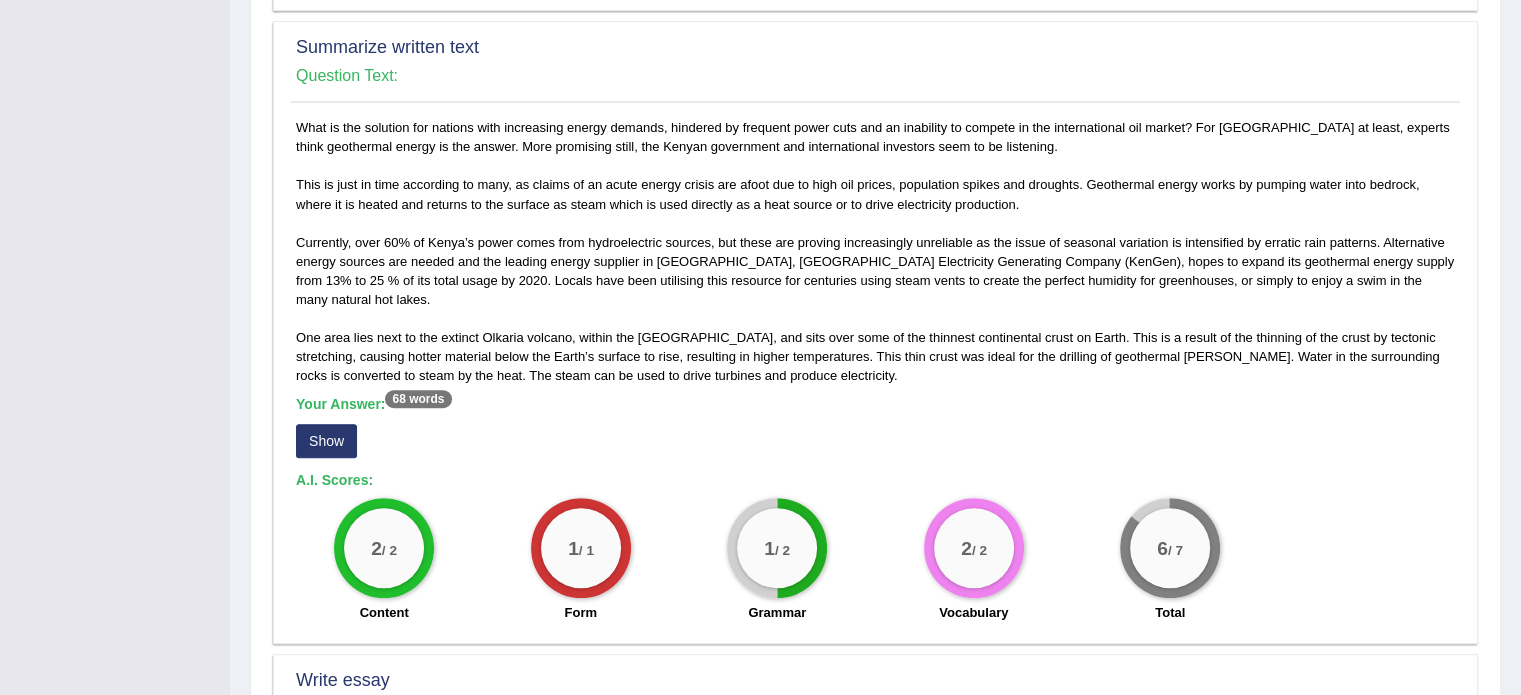scroll, scrollTop: 882, scrollLeft: 0, axis: vertical 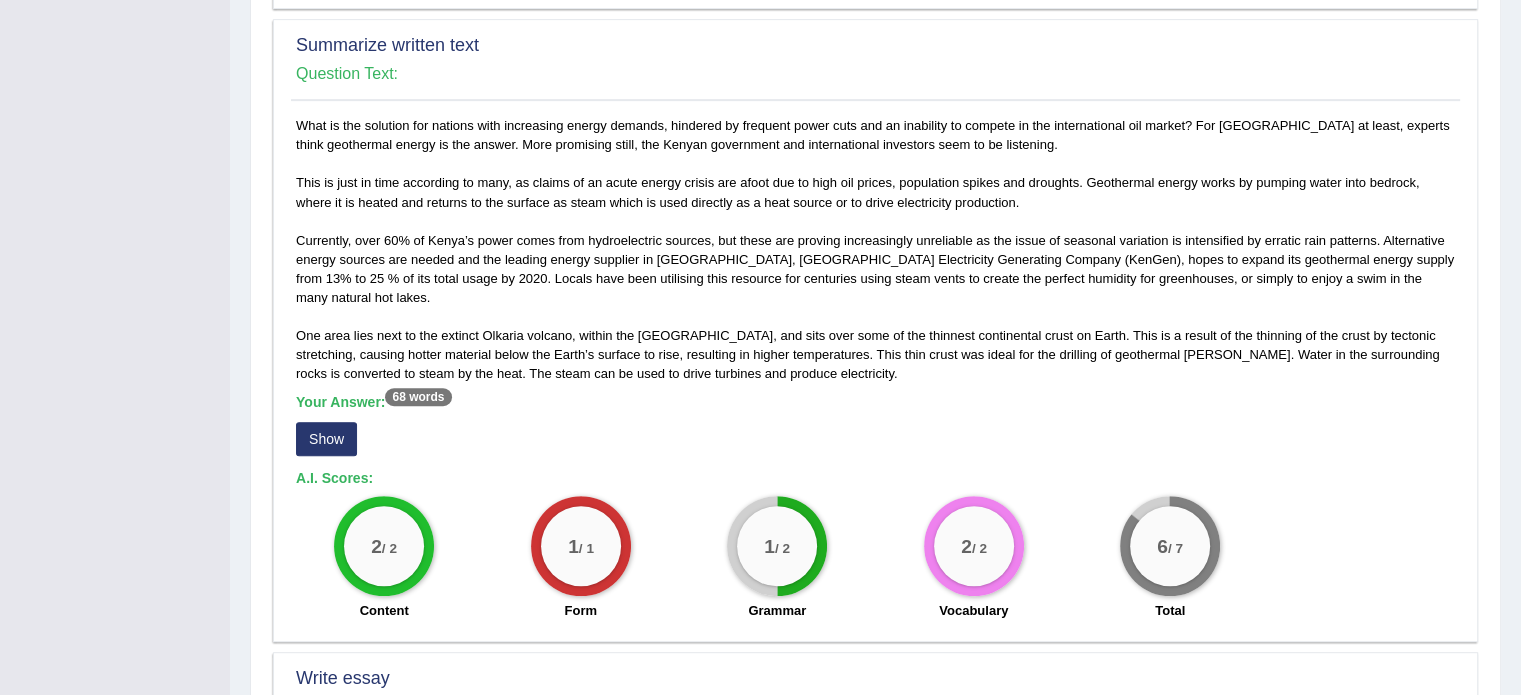 click on "Show" at bounding box center (326, 439) 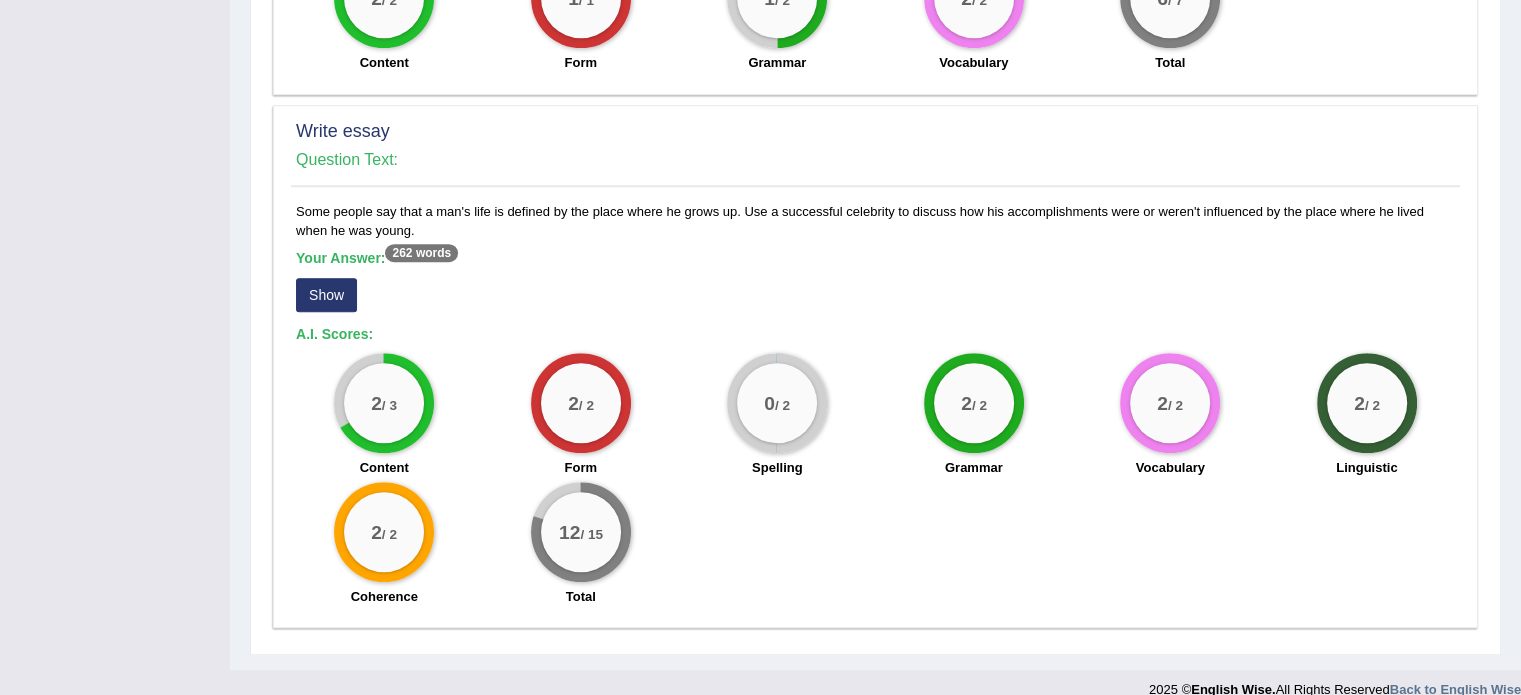 scroll, scrollTop: 1446, scrollLeft: 0, axis: vertical 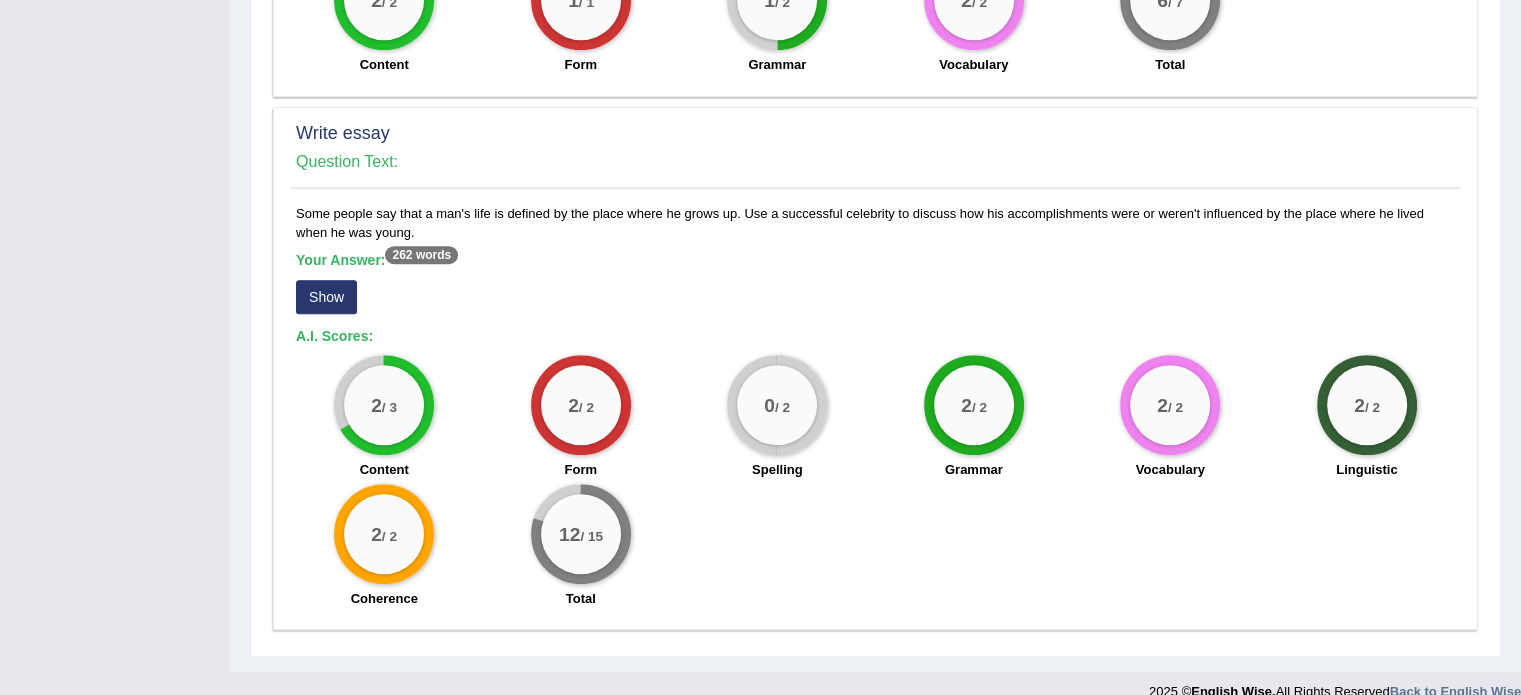 click on "Show" at bounding box center [326, 297] 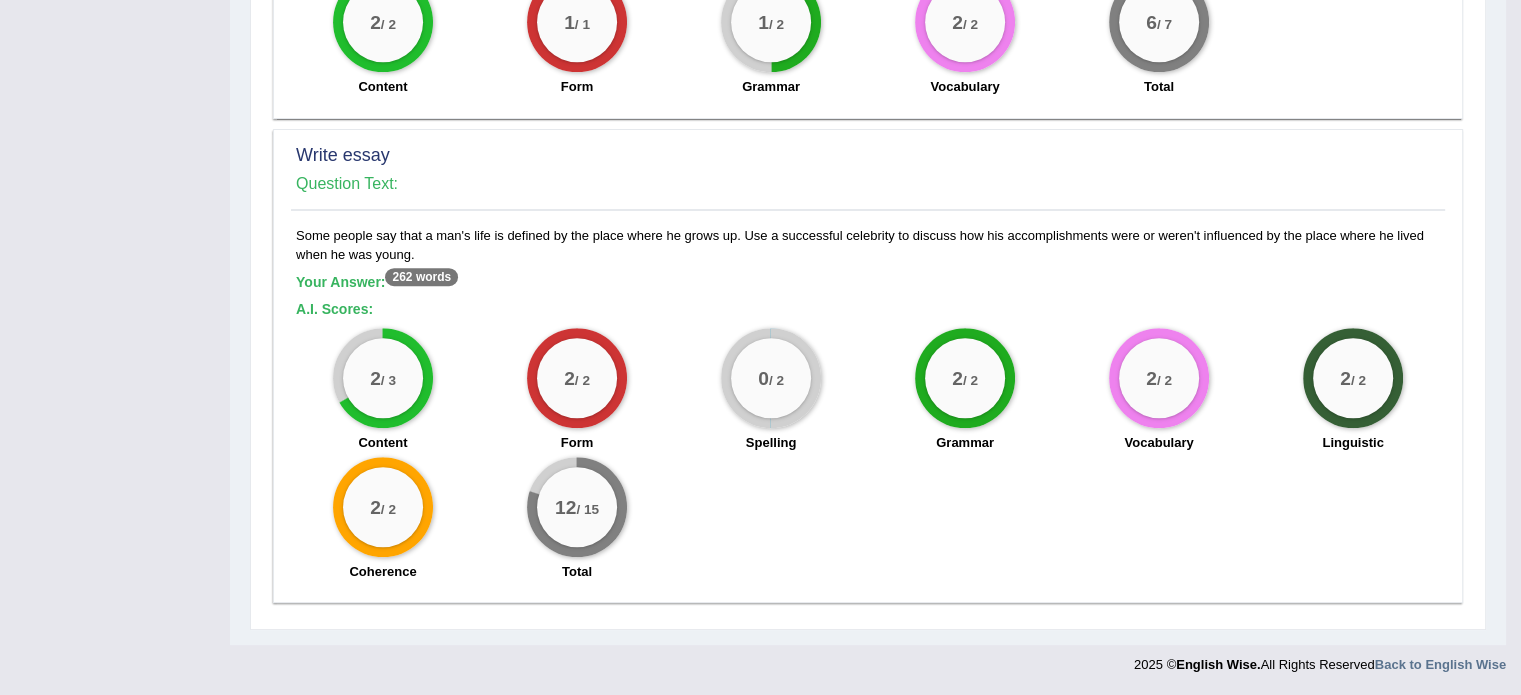 scroll, scrollTop: 1403, scrollLeft: 0, axis: vertical 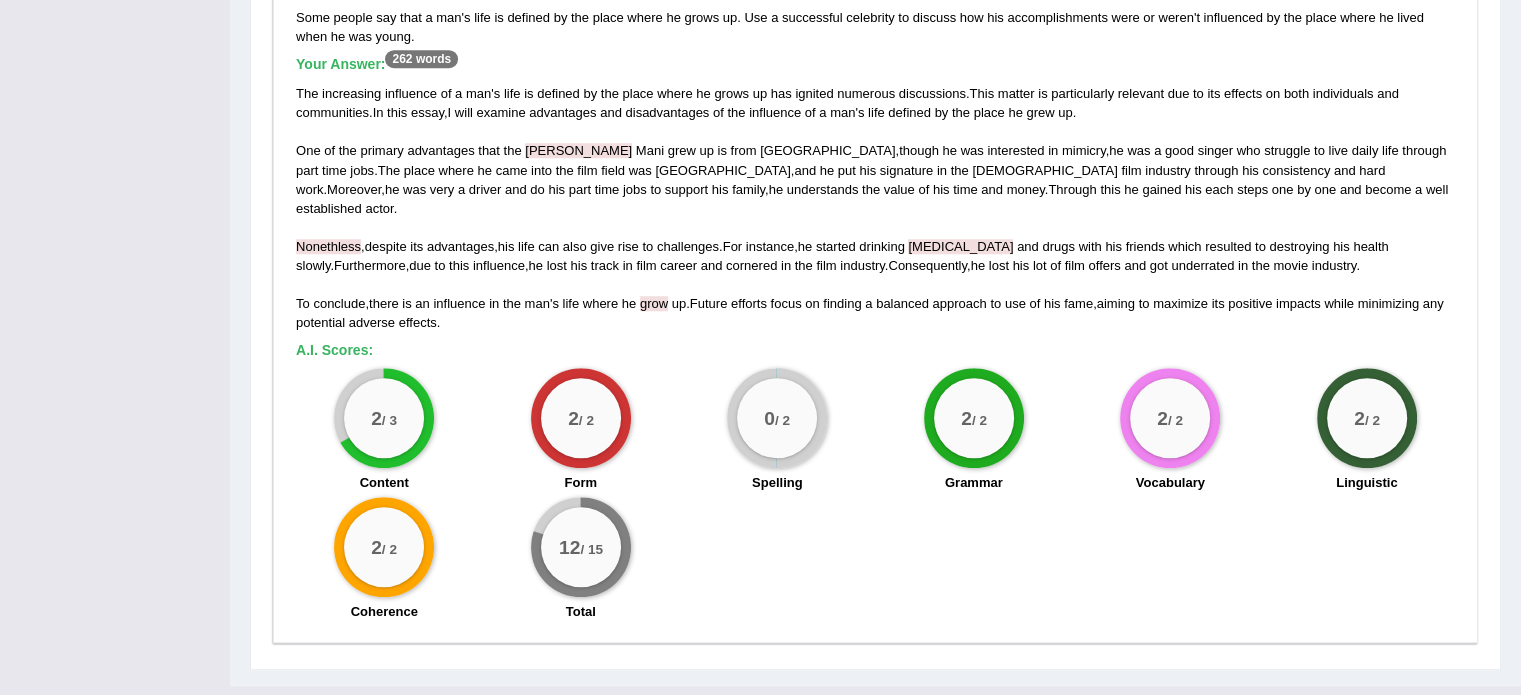 click on "The   increasing   influence   of   a   man ' s   life   is   defined   by   the   place   where   he   grows   up   has   ignited   numerous   discussions .  This   matter   is   particularly   relevant   due   to   its   effects   on   both   individuals   and   communities .  In   this   essay ,  I   will   examine   advantages   and   disadvantages   of   the   influence   of   a   man ' s   life   defined   by   the   place   he   grew   up . One   of   the   primary   advantages   that   the   Kalabhavan   Mani   grew   up   is   from   Kerala ,  though   he   was   interested   in   mimicry ,  he   was   a   good   singer   who   struggle   to   live   daily   life   through   part   time   jobs .  The   place   where   he   came   into   the   film   field   was   Kerala ,  and   he   put   his   signature   in   the   Indian   film   industry   through   his   consistency   and   hard   work .  Moreover ,  he   was   very   a   driver   and   do   his   part   time   jobs   to   support   his   ,  he" at bounding box center (875, 208) 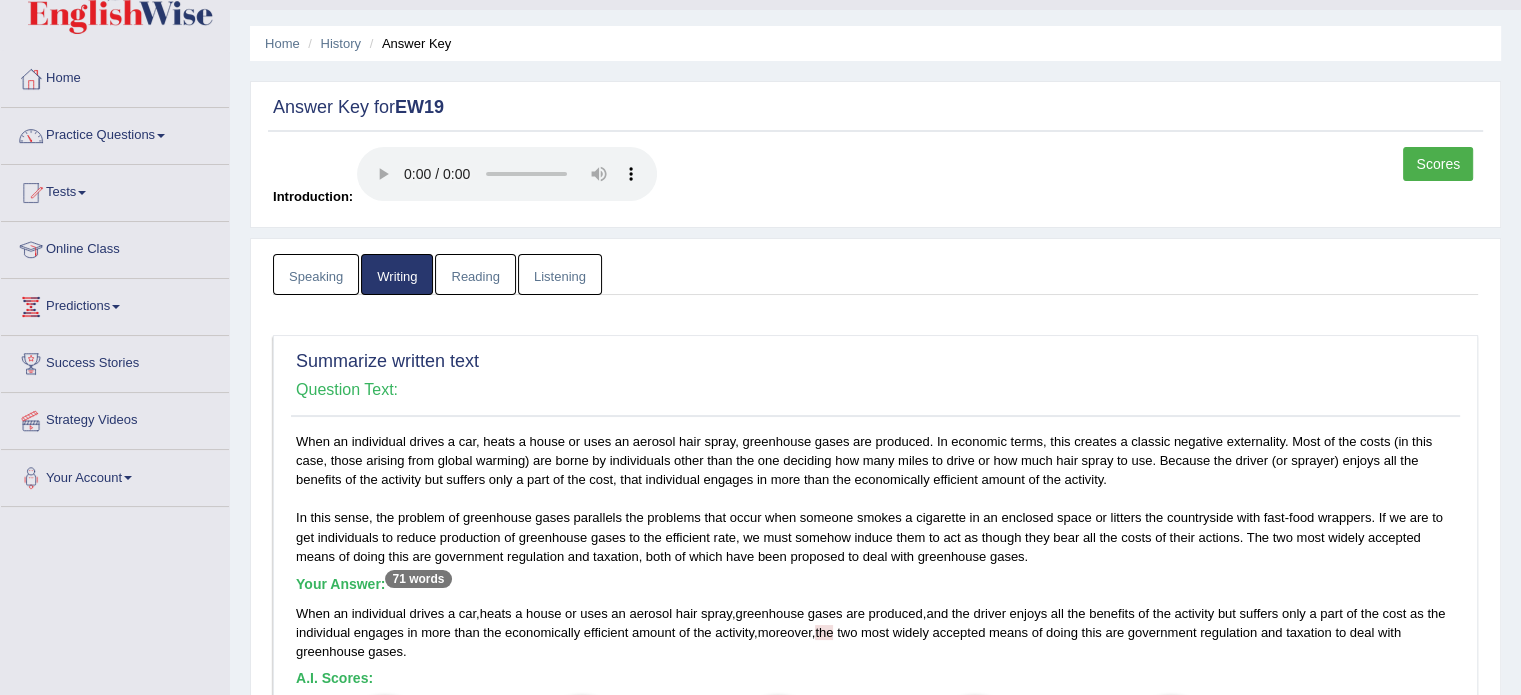 scroll, scrollTop: 47, scrollLeft: 0, axis: vertical 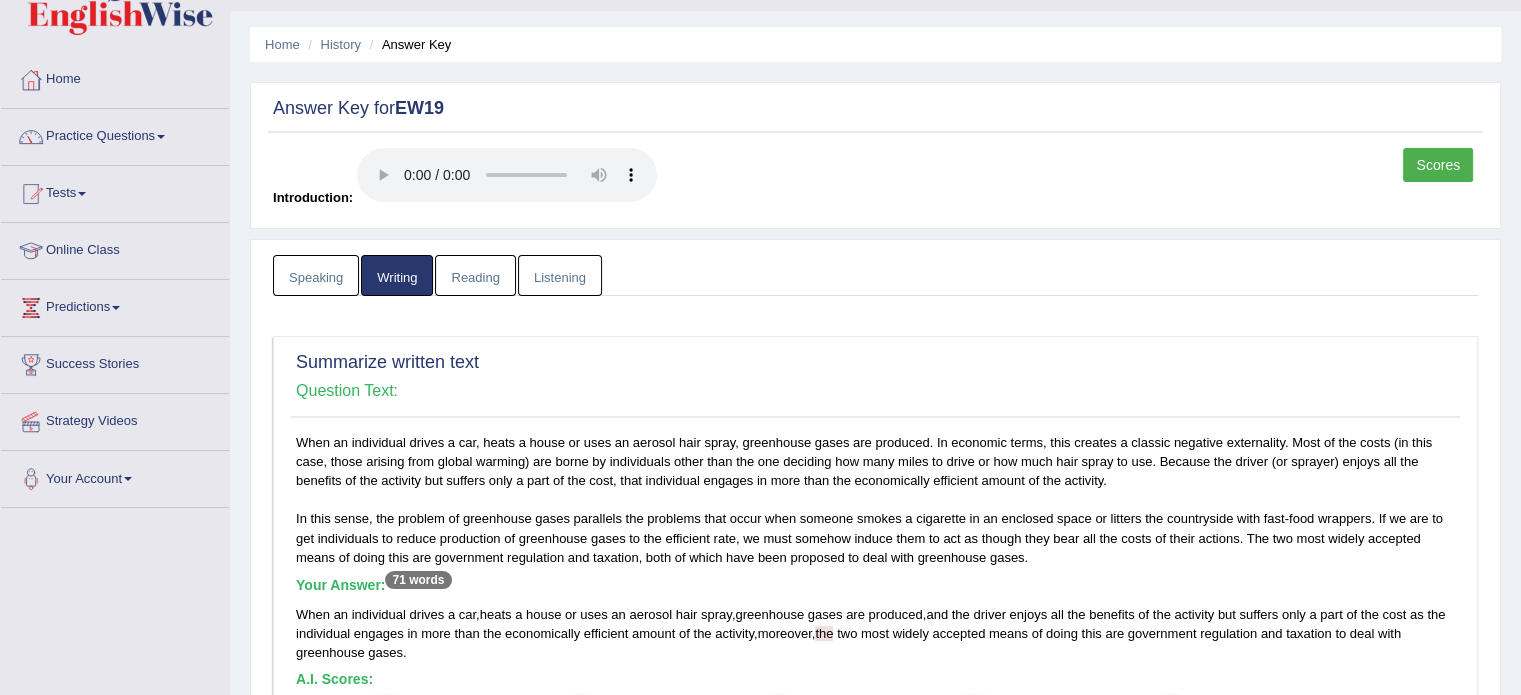 click on "Reading" at bounding box center (475, 275) 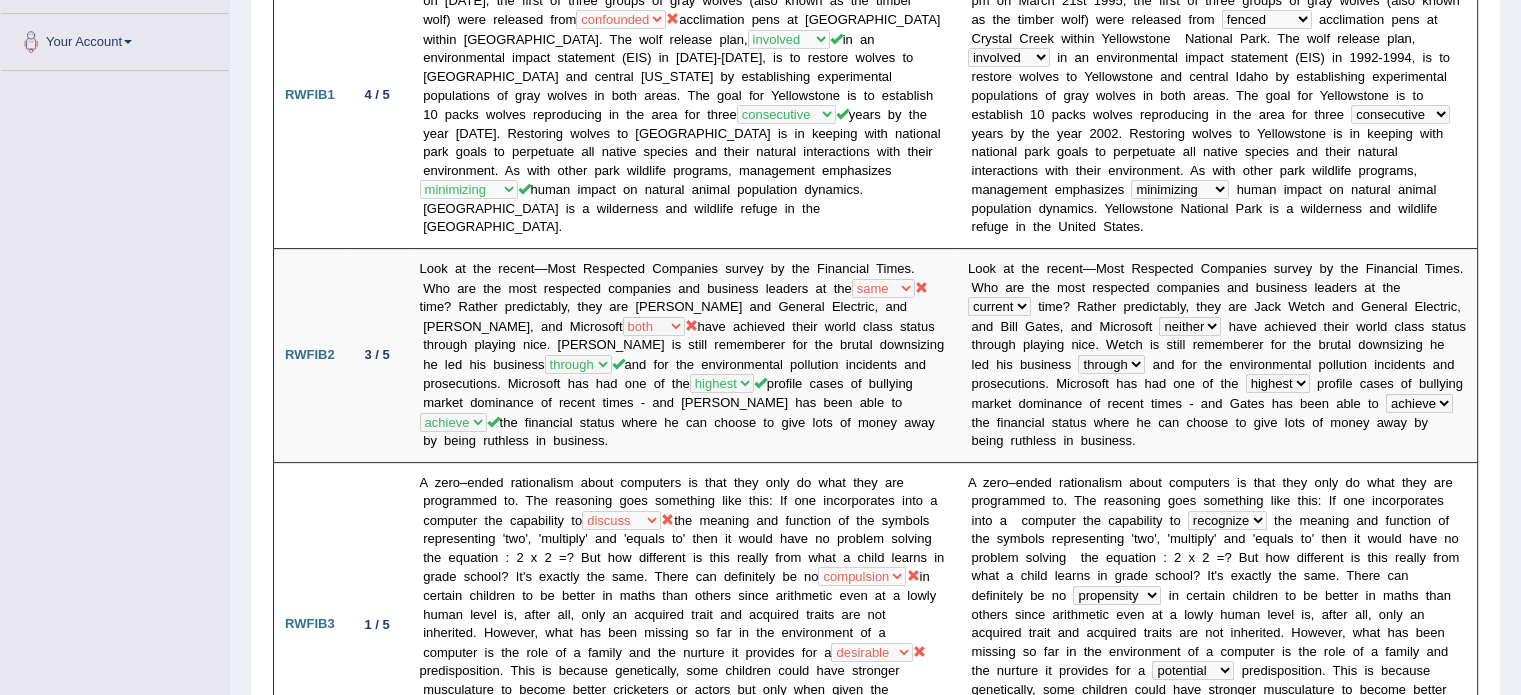 scroll, scrollTop: 0, scrollLeft: 0, axis: both 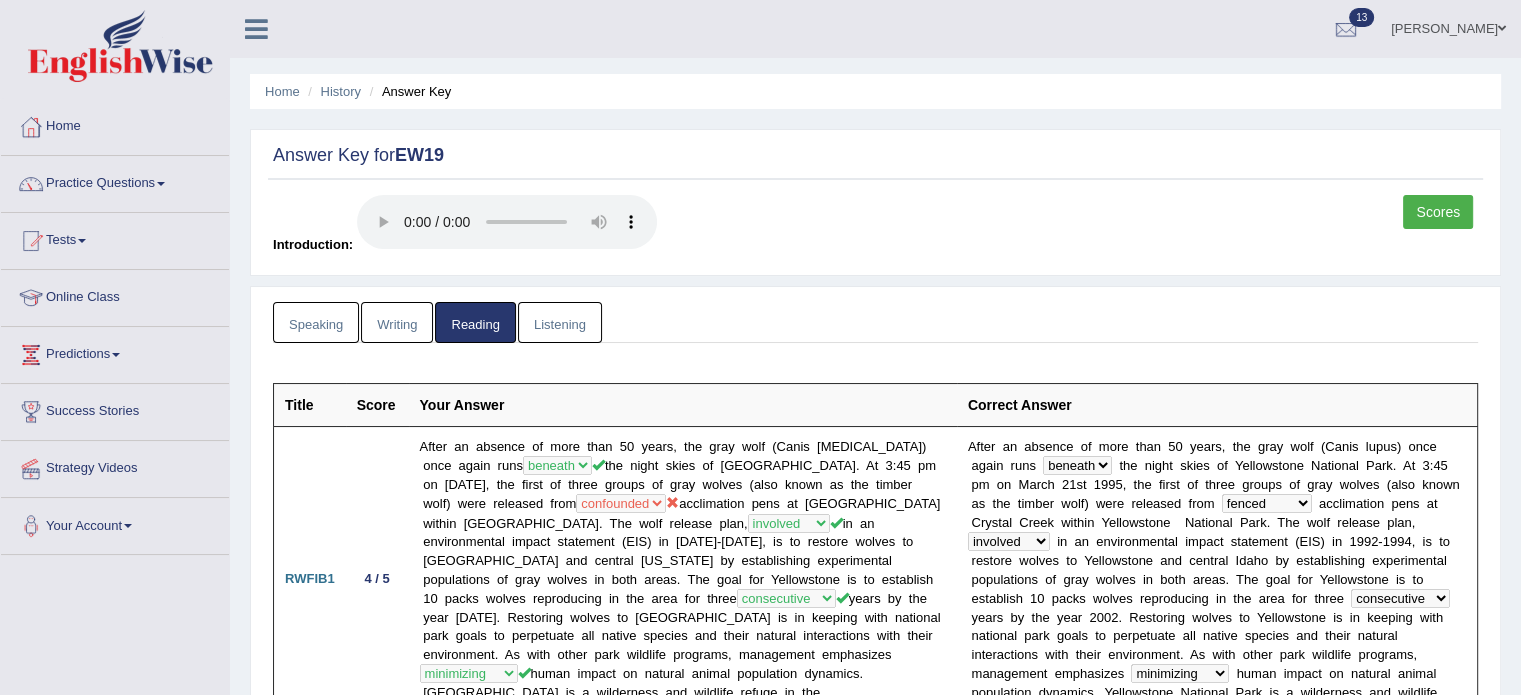 click on "Listening" at bounding box center (560, 322) 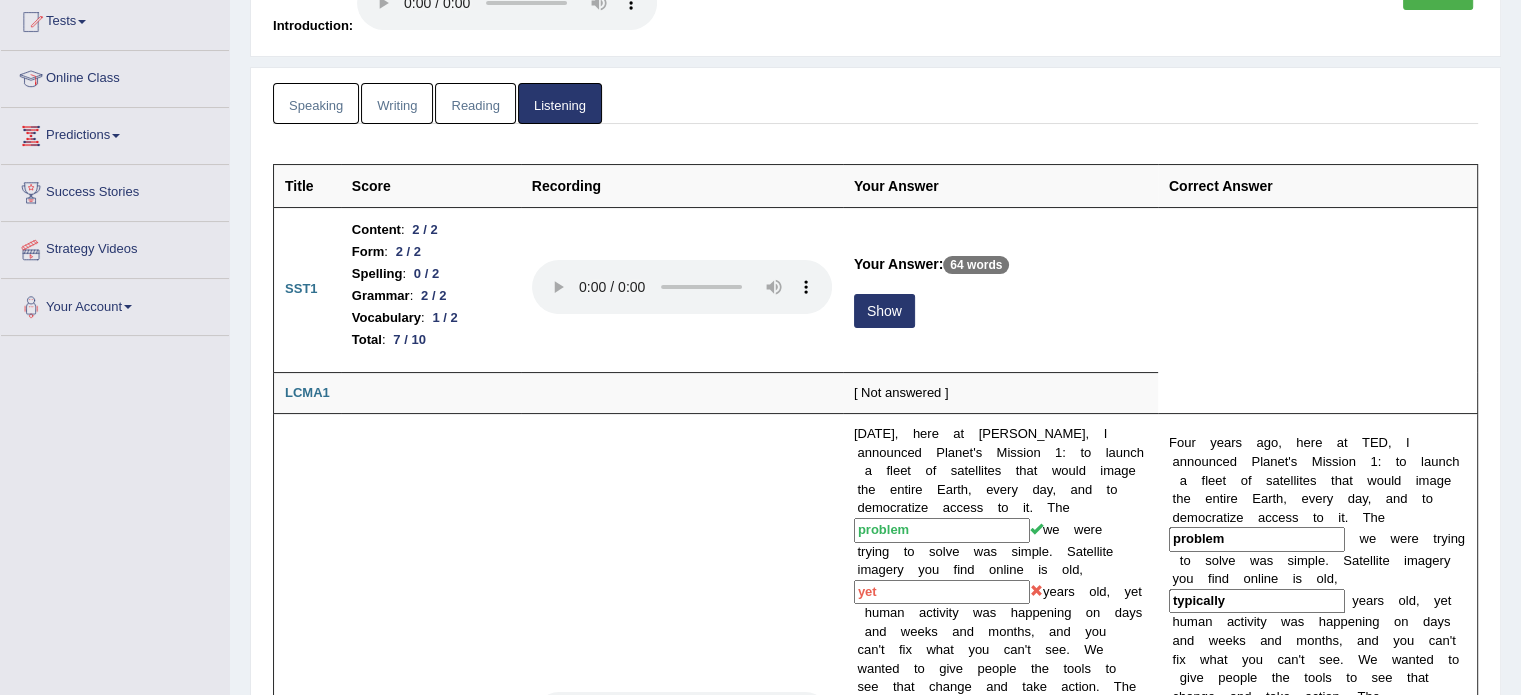 scroll, scrollTop: 220, scrollLeft: 0, axis: vertical 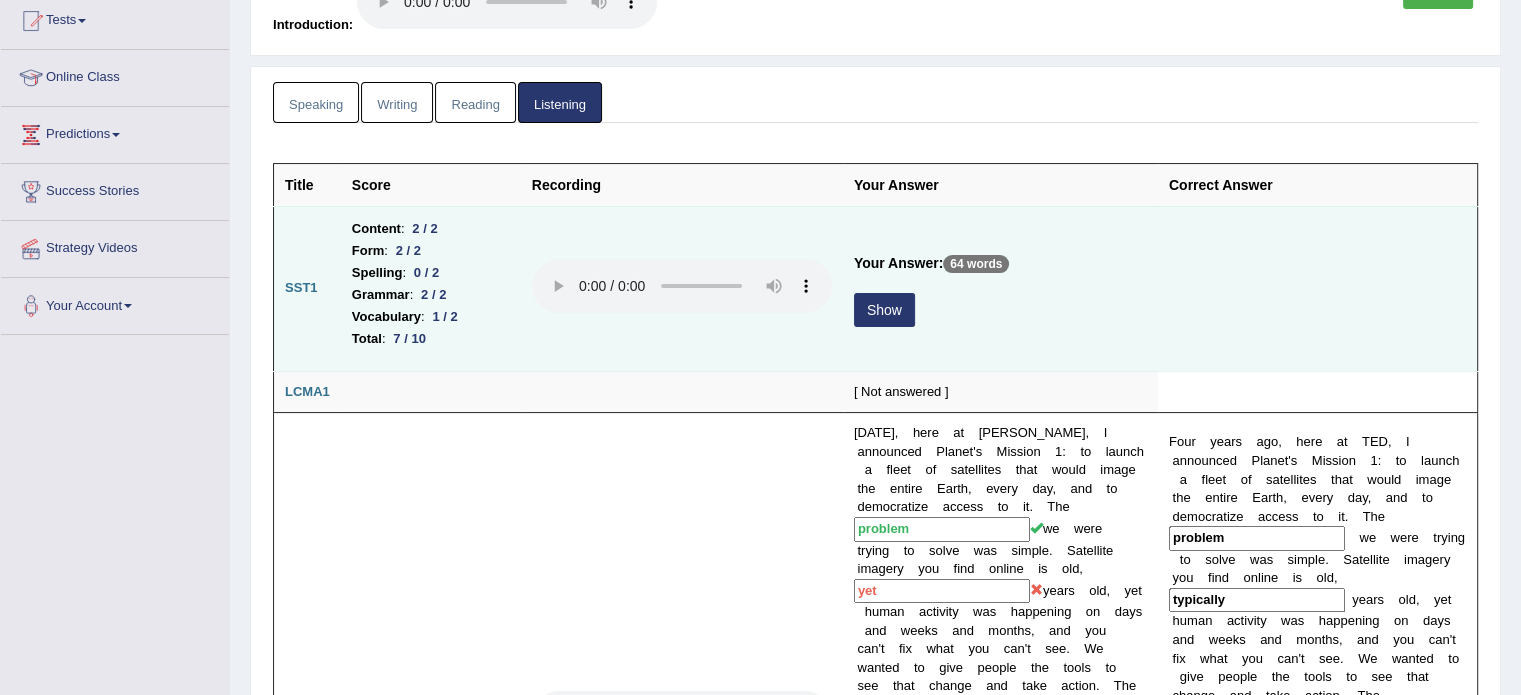 click on "Show" at bounding box center (884, 310) 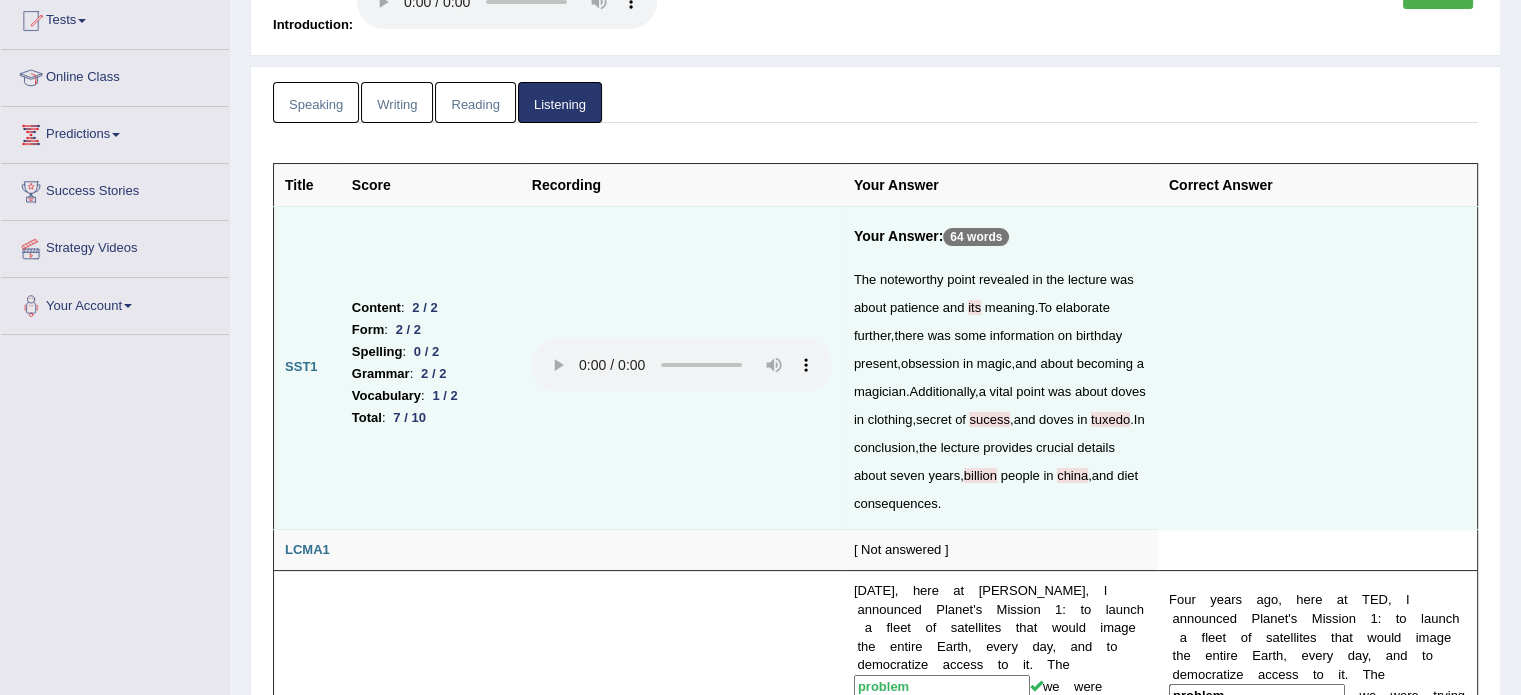 click on "tuxedo" at bounding box center (1110, 419) 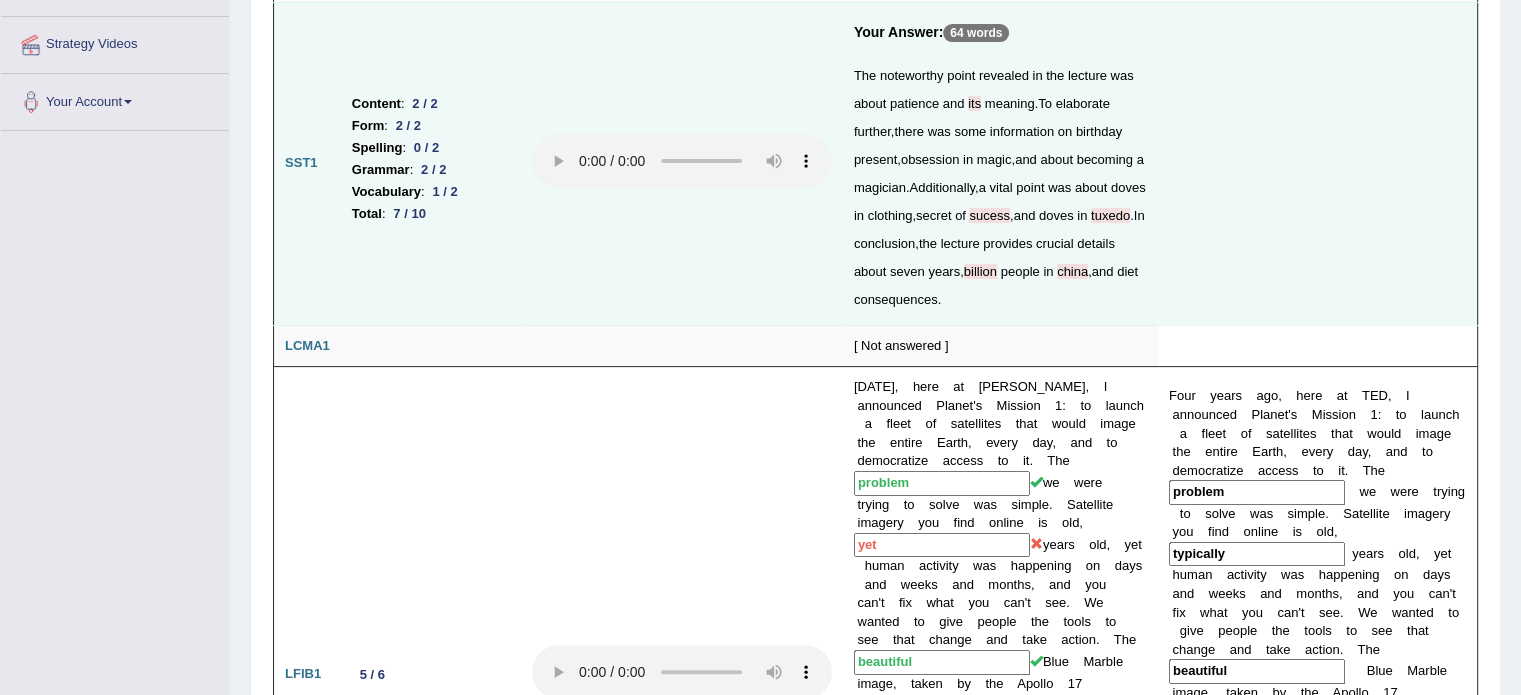 scroll, scrollTop: 483, scrollLeft: 0, axis: vertical 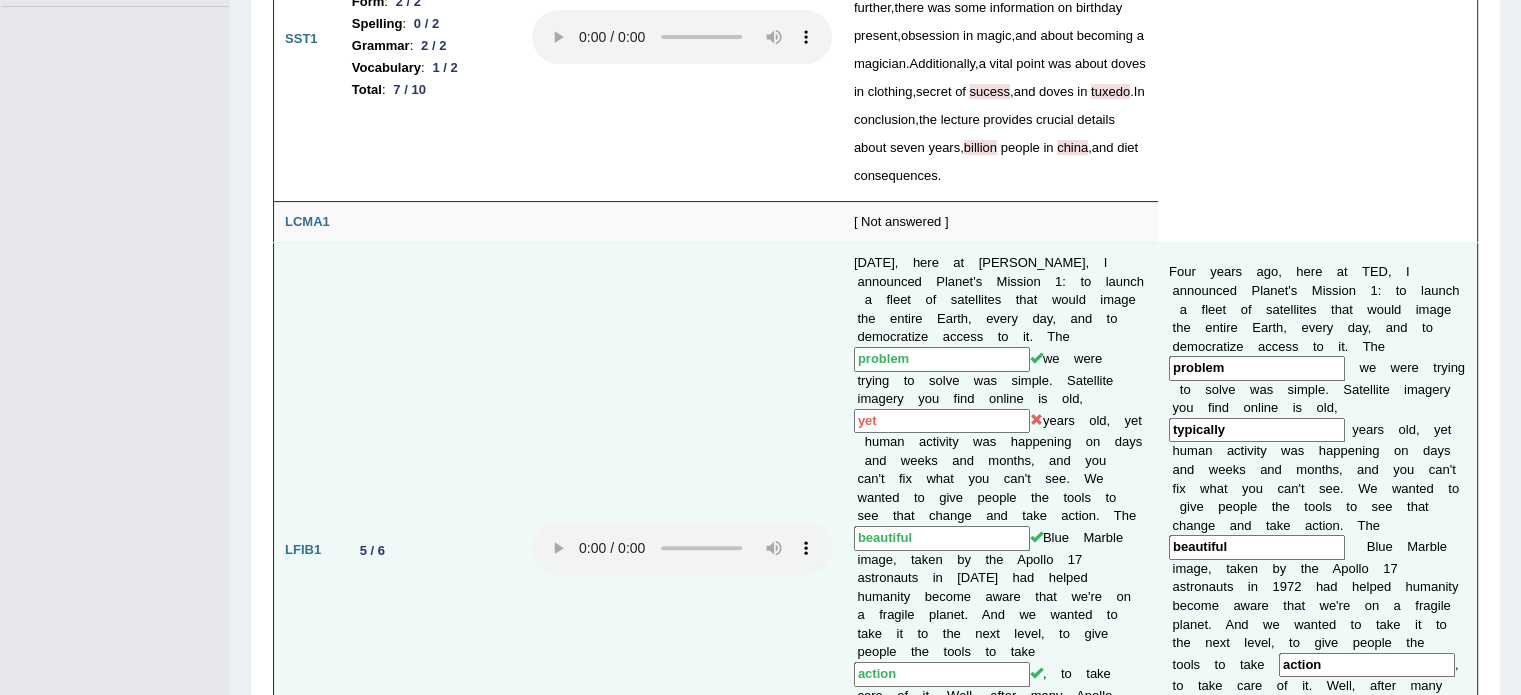 drag, startPoint x: 395, startPoint y: 432, endPoint x: 373, endPoint y: 435, distance: 22.203604 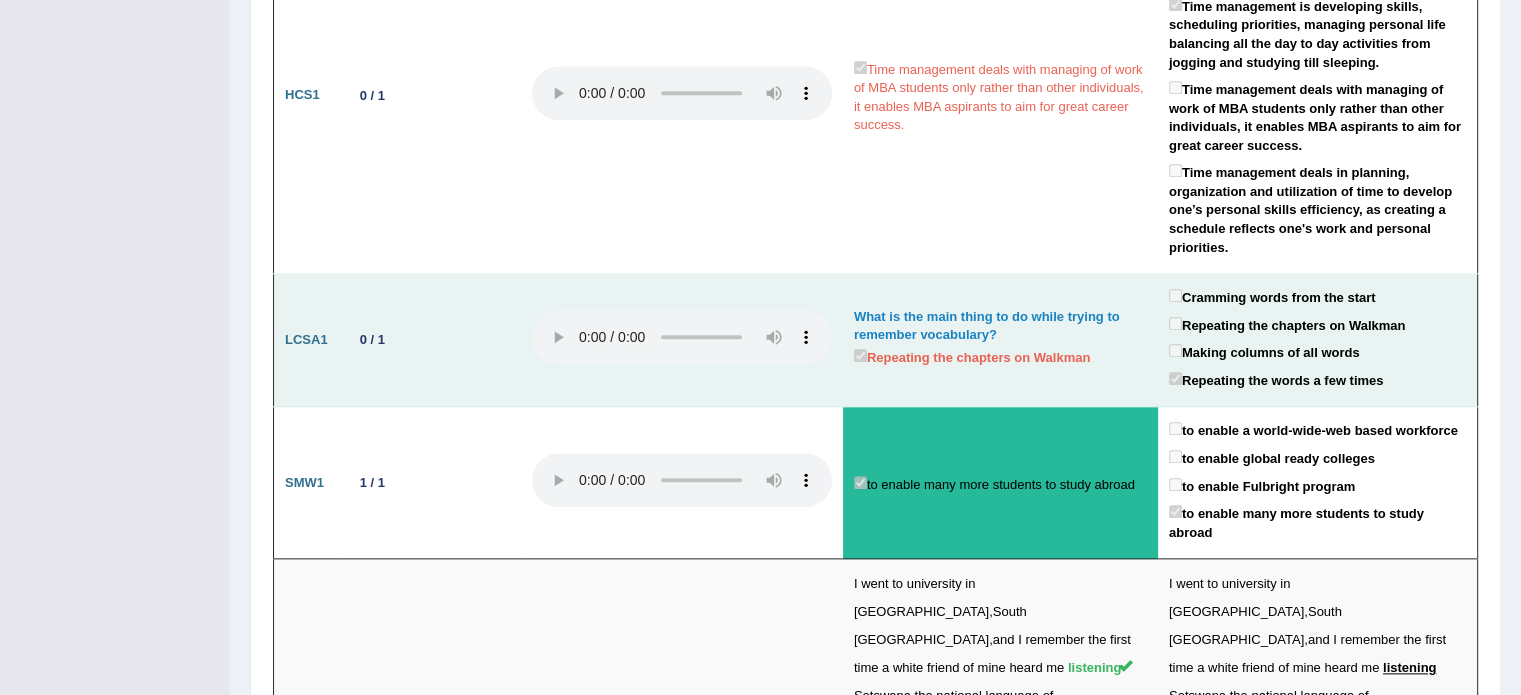 scroll, scrollTop: 2192, scrollLeft: 0, axis: vertical 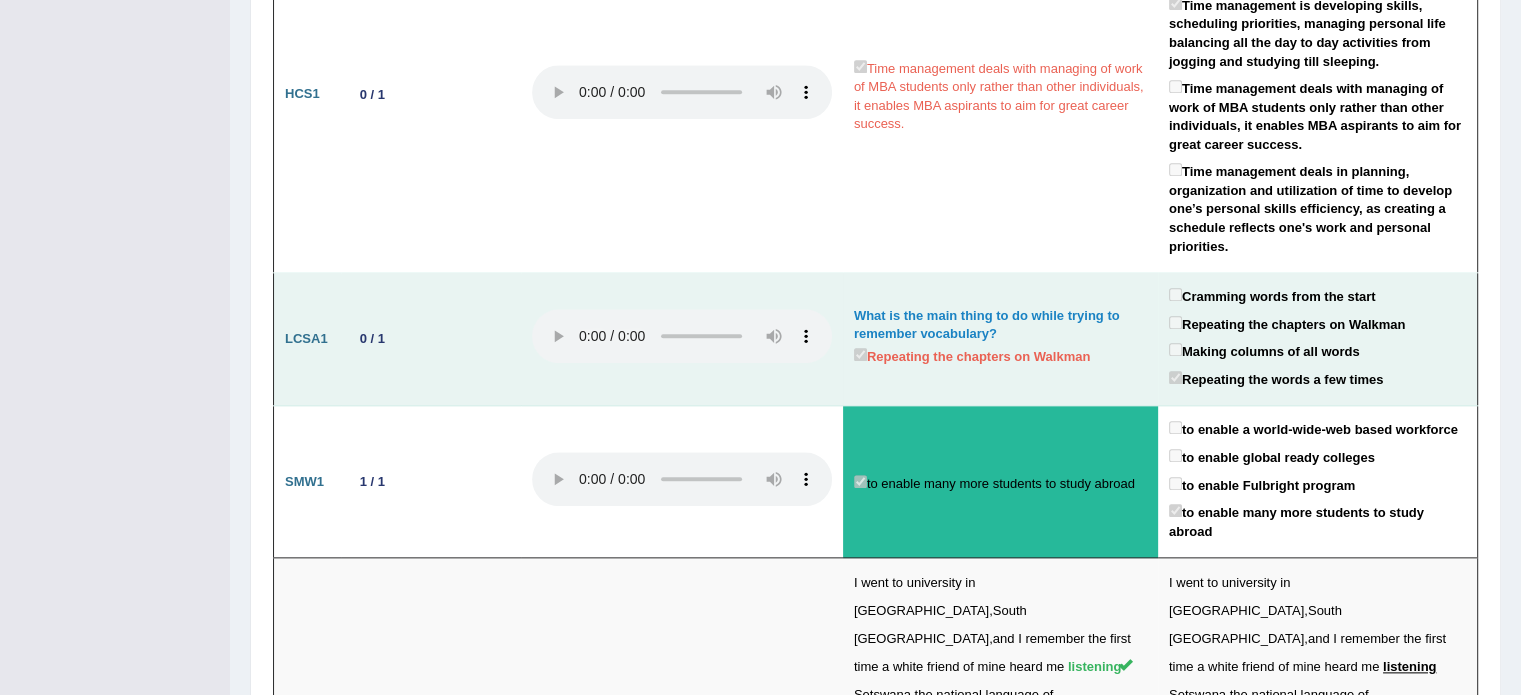 click on "What is the main thing to do while trying to remember vocabulary?" at bounding box center (1000, 325) 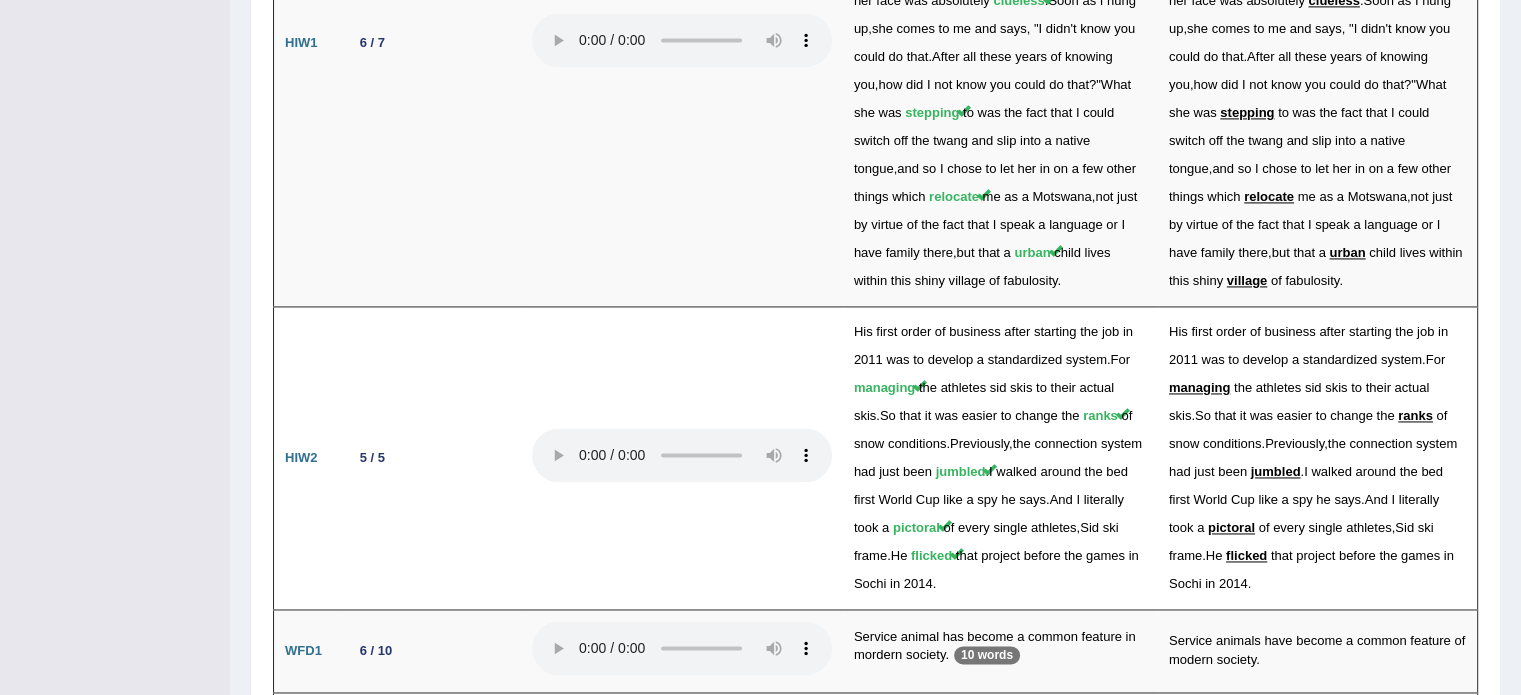 scroll, scrollTop: 3199, scrollLeft: 0, axis: vertical 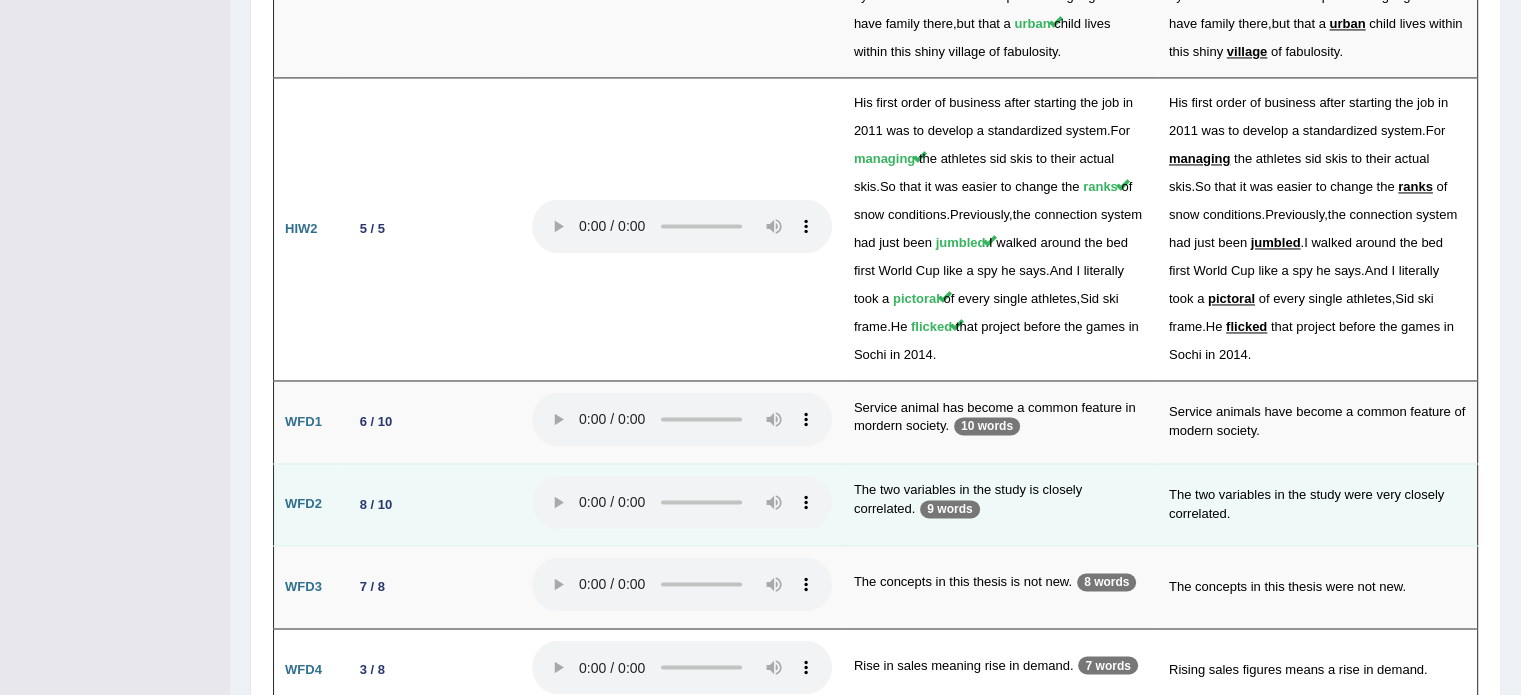 click on "The two variables in the study is closely correlated. 9 words" at bounding box center (1000, 504) 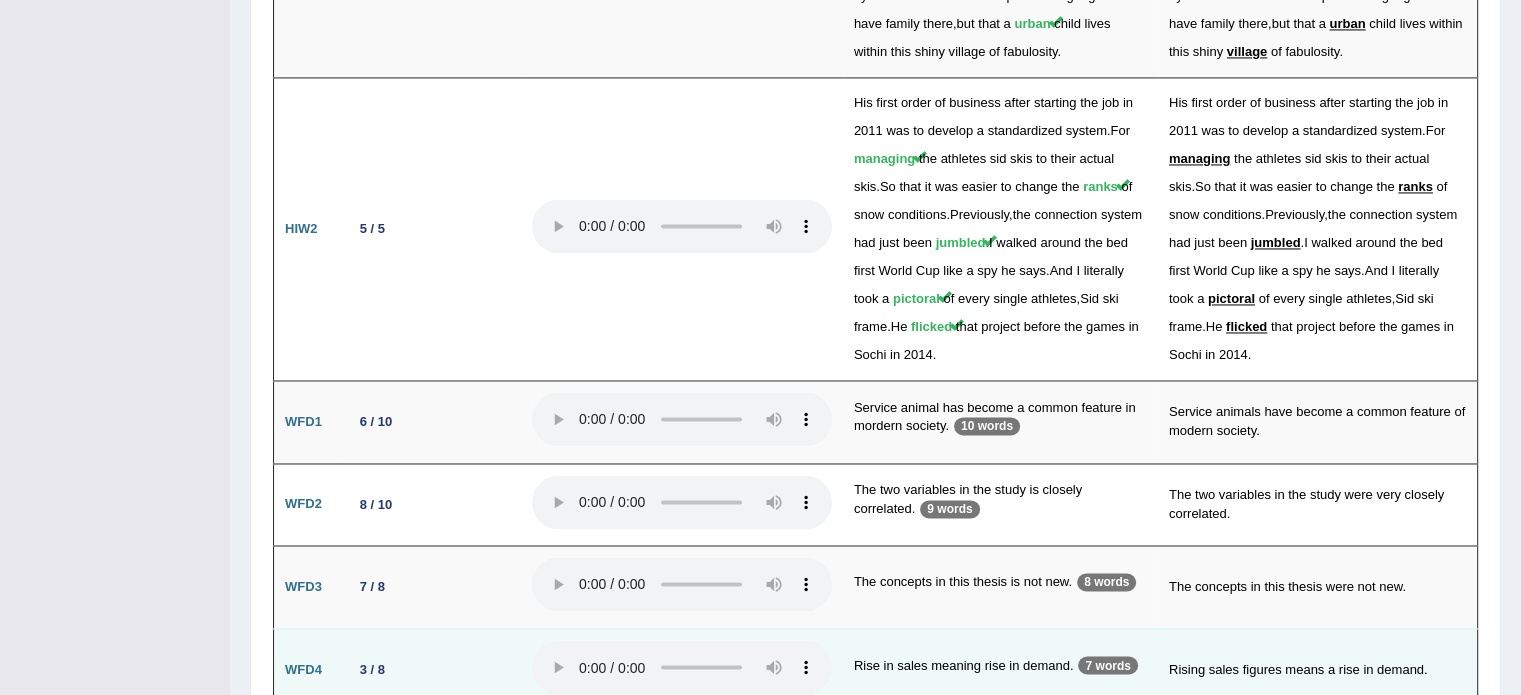 click on "Rising sales figures means a rise in demand." at bounding box center (1318, 669) 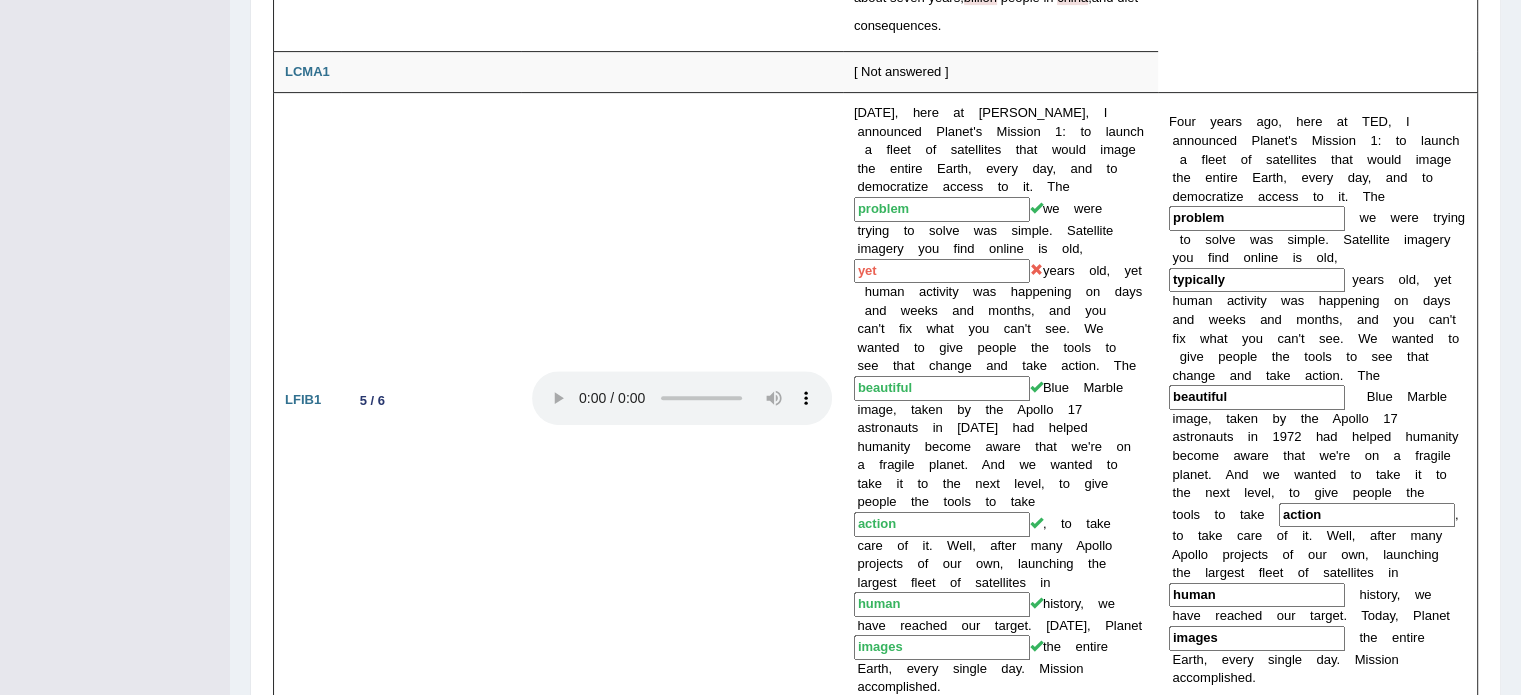 scroll, scrollTop: 0, scrollLeft: 0, axis: both 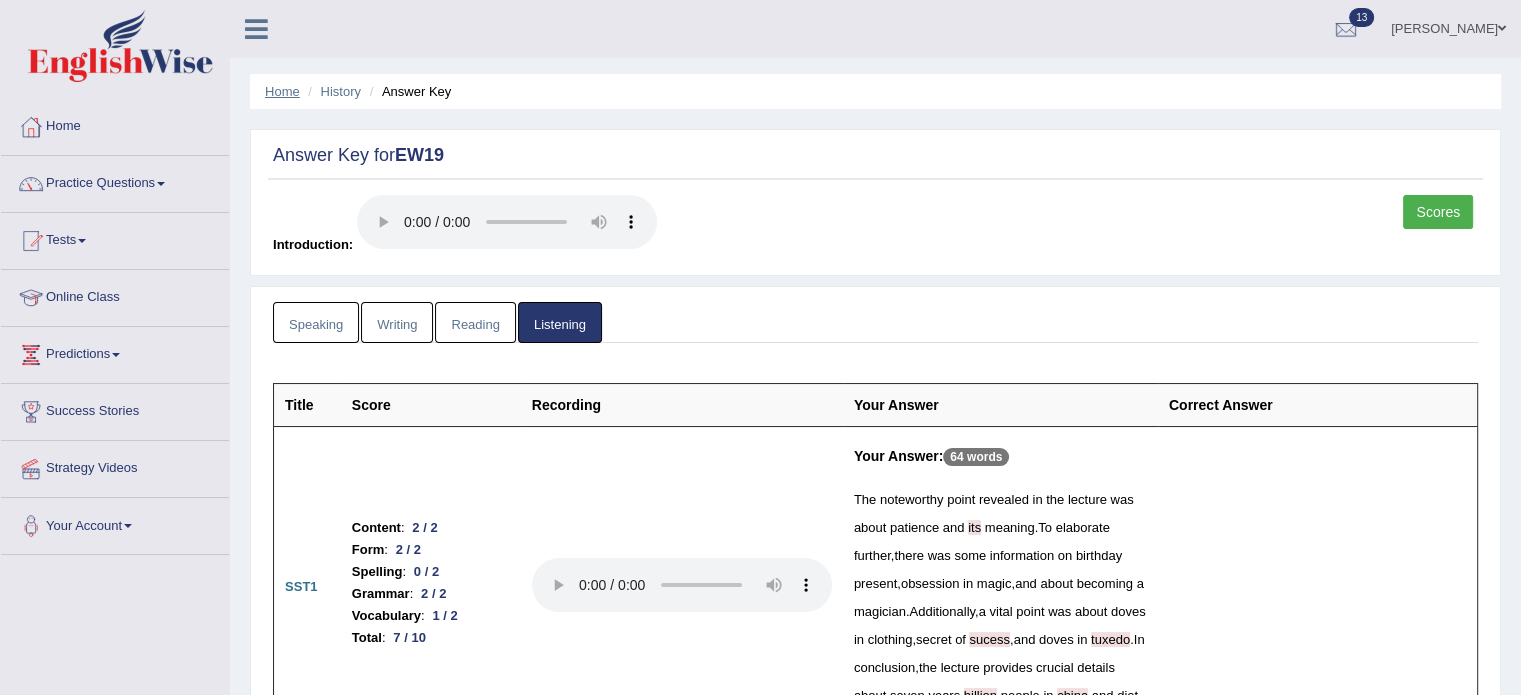 click on "Home" at bounding box center [282, 91] 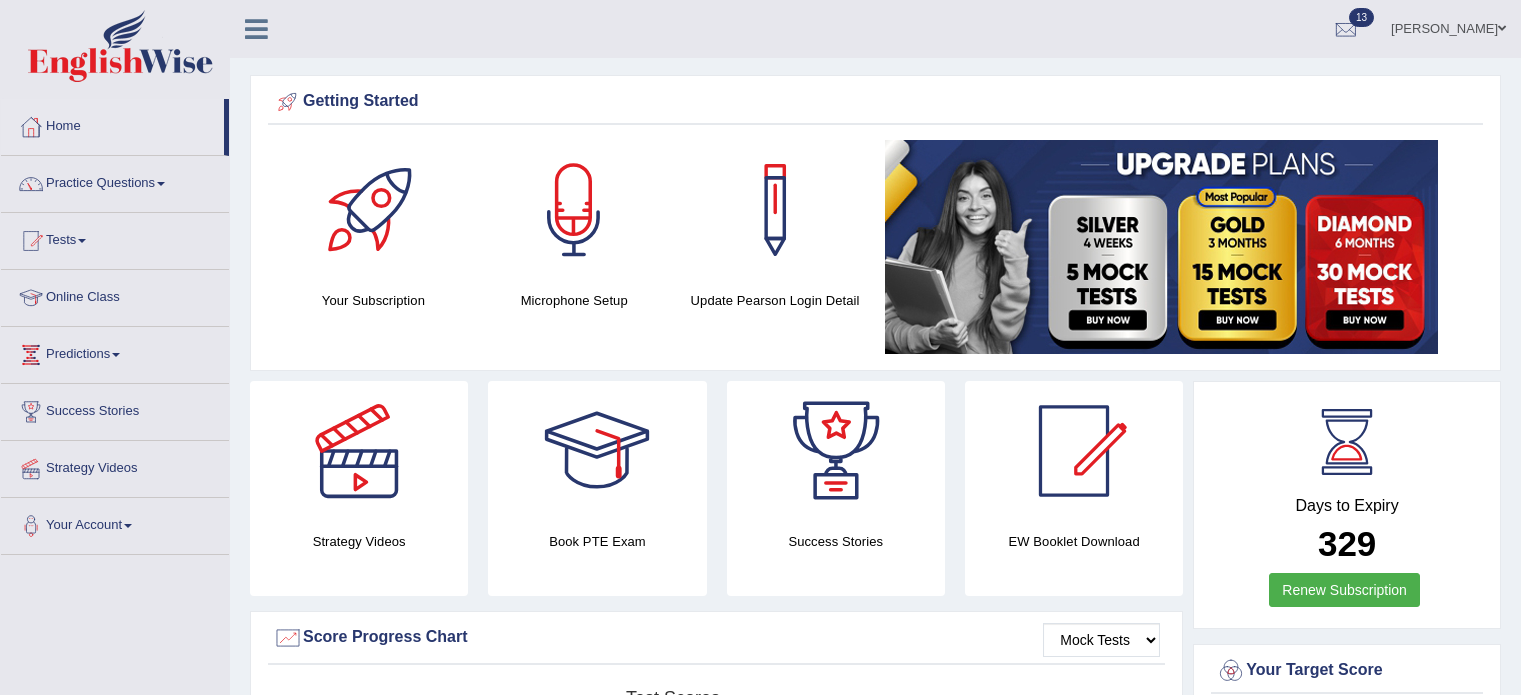 scroll, scrollTop: 0, scrollLeft: 0, axis: both 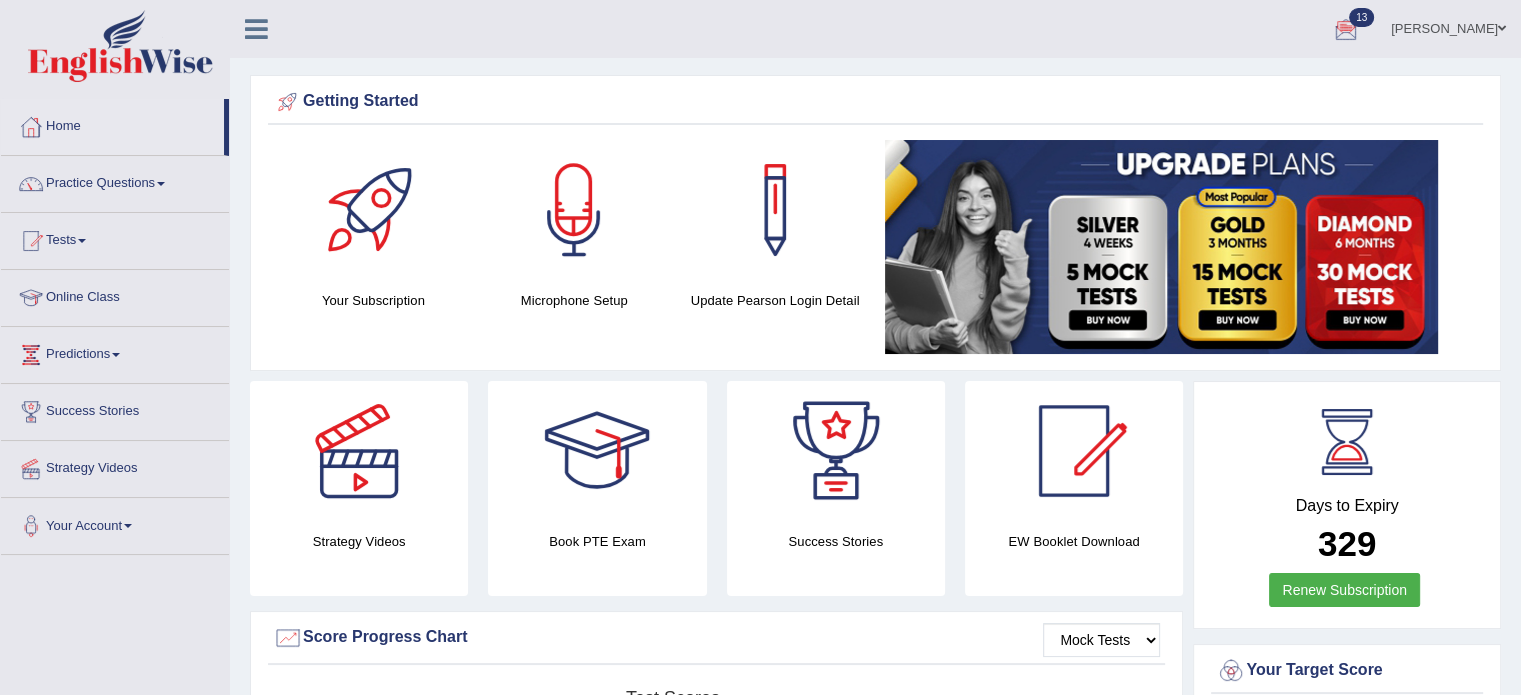 click at bounding box center (1346, 30) 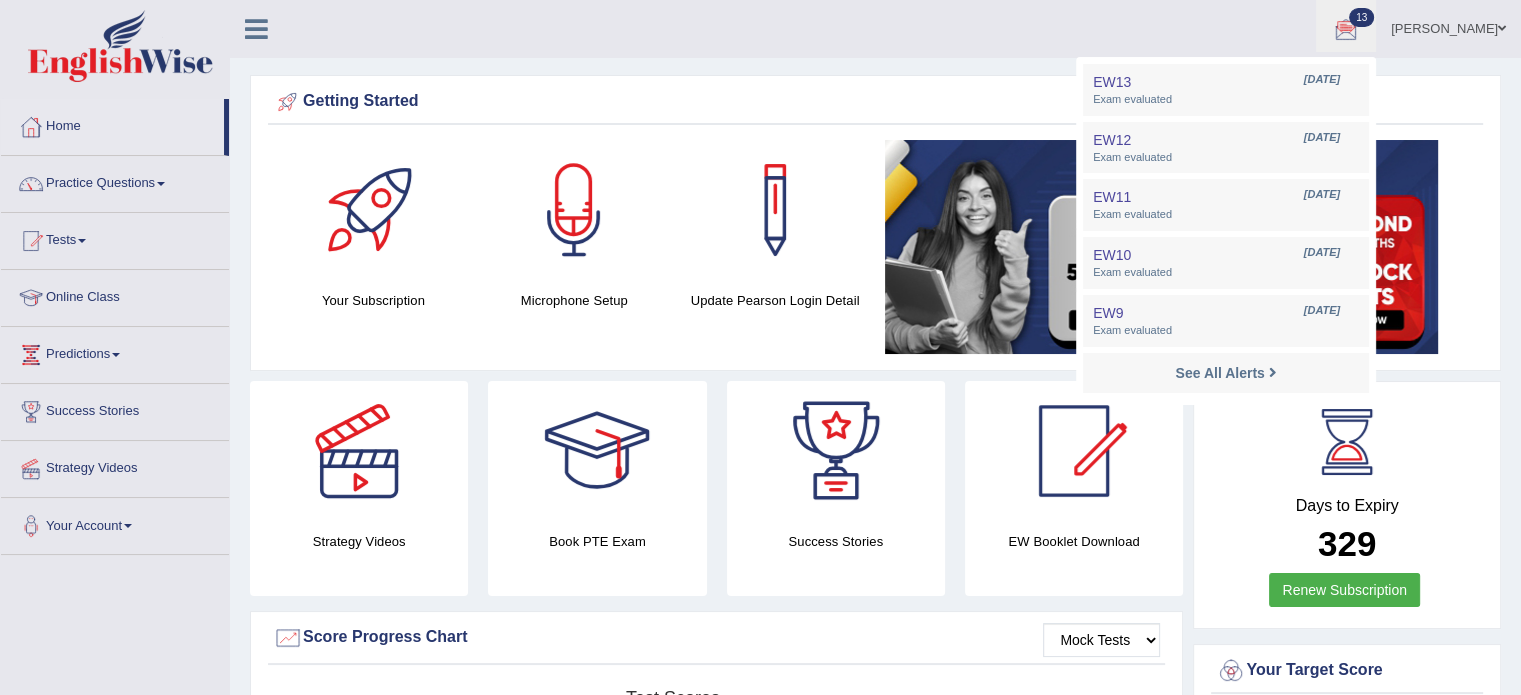 click on "Najma Habeeb
Toggle navigation
Username: najma27
Access Type: Online
Subscription: Diamond Package
Log out
13
EW13
Jul 9, 2024 EW12 Jul 8, 2024 EW11" at bounding box center [1069, 28] 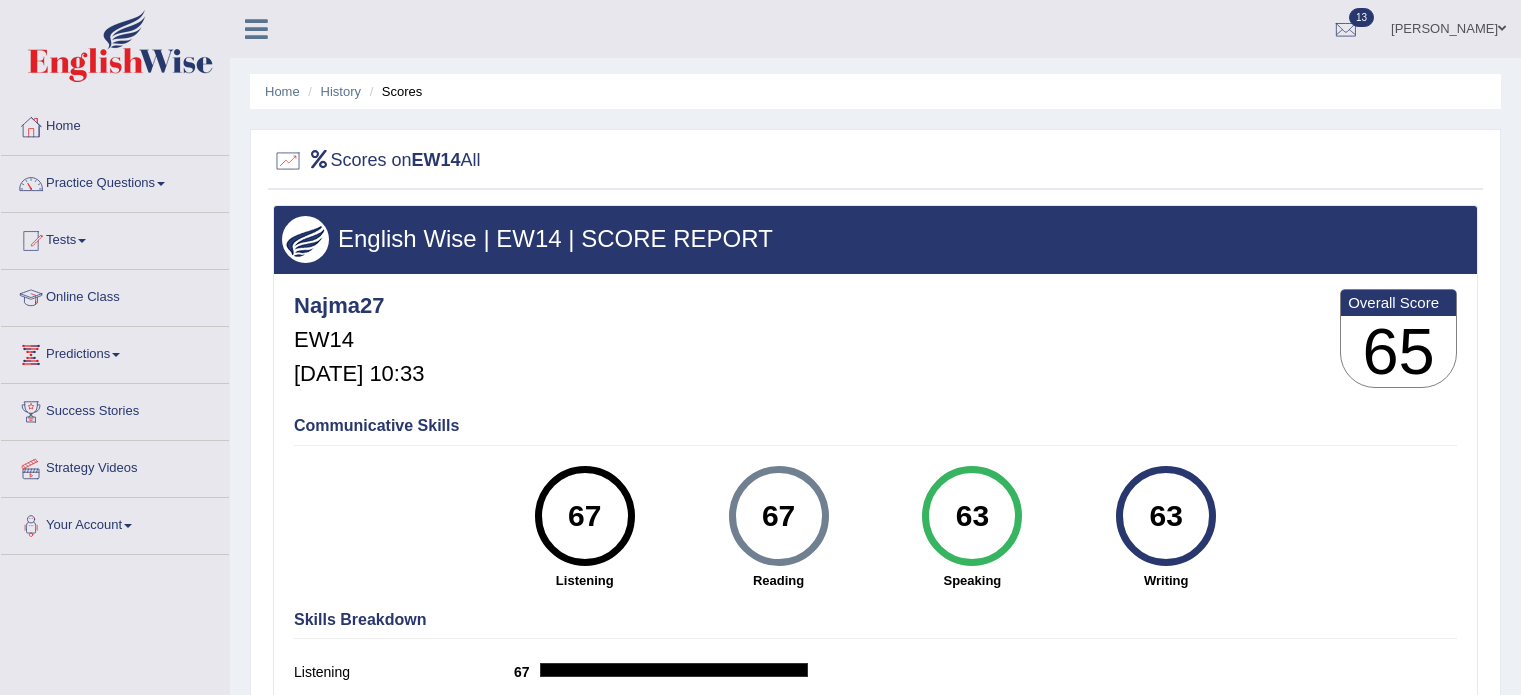 scroll, scrollTop: 0, scrollLeft: 0, axis: both 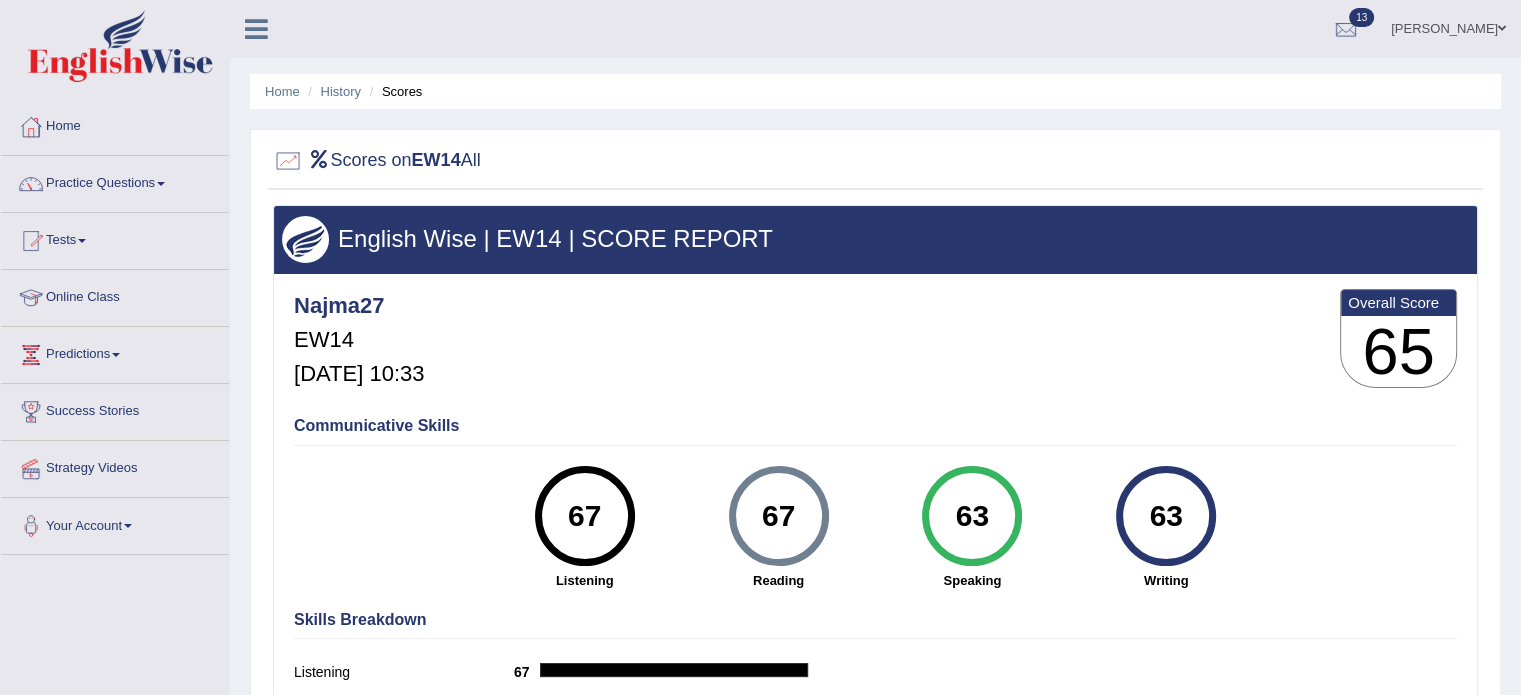 click on "Najma27
EW14
Jul 10, 2024, 10:33" at bounding box center [359, 340] 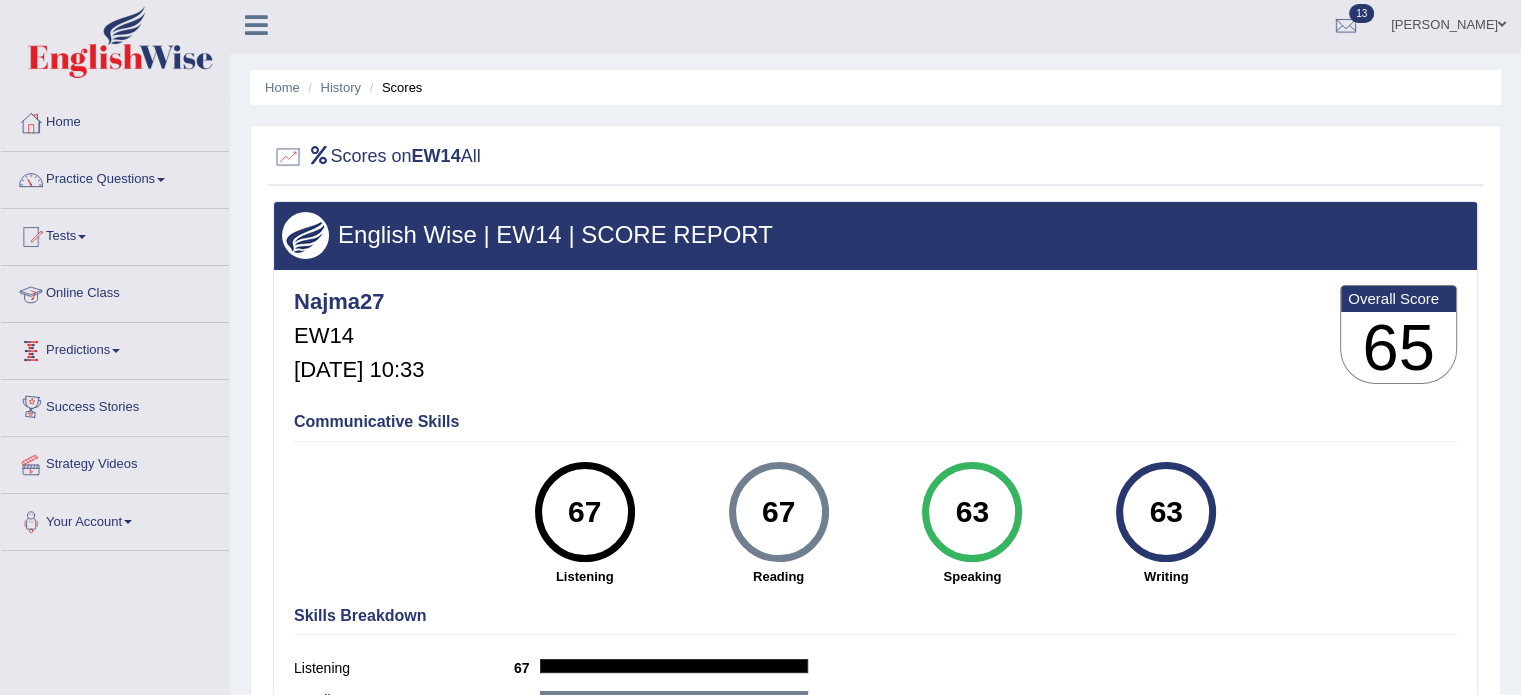 scroll, scrollTop: 3, scrollLeft: 0, axis: vertical 